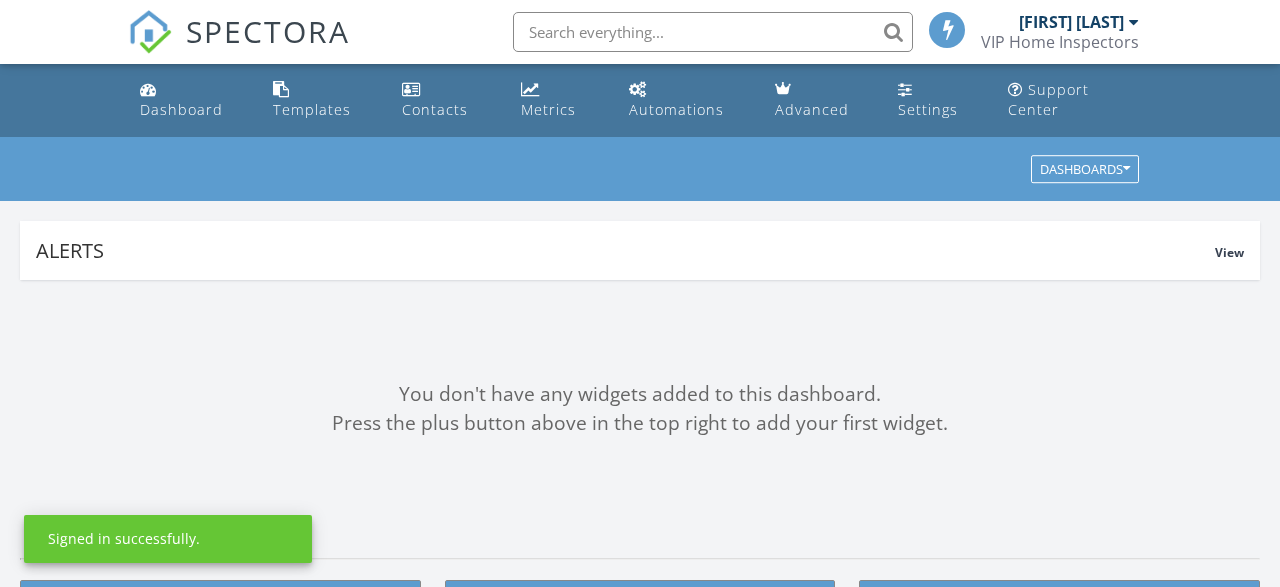 scroll, scrollTop: 0, scrollLeft: 0, axis: both 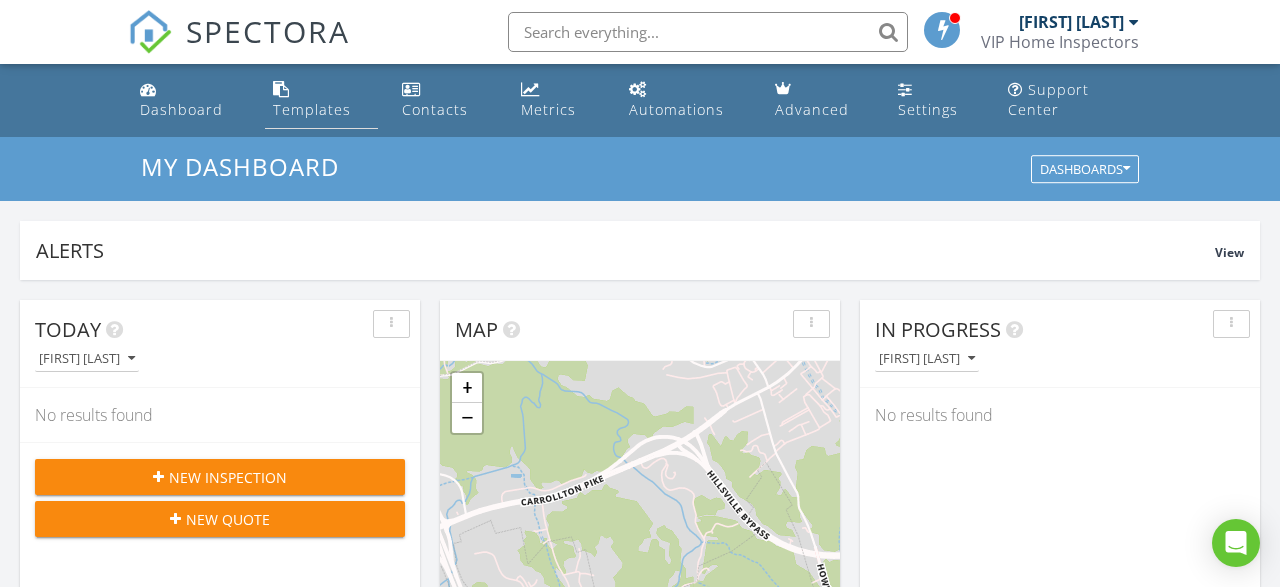 click on "Templates" at bounding box center (312, 109) 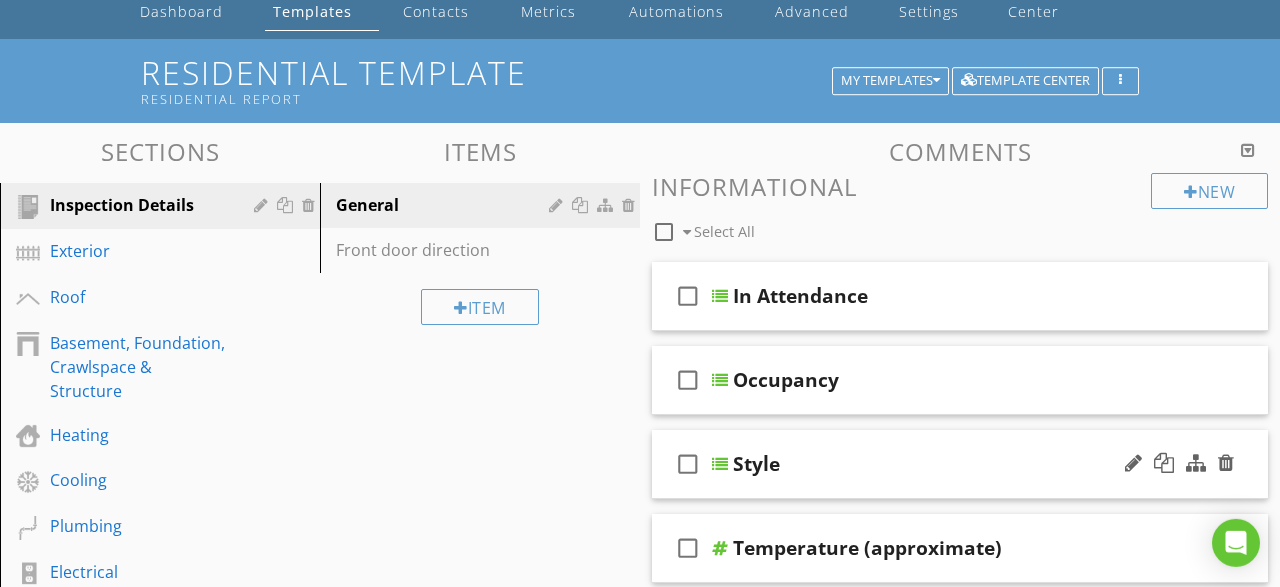 scroll, scrollTop: 0, scrollLeft: 0, axis: both 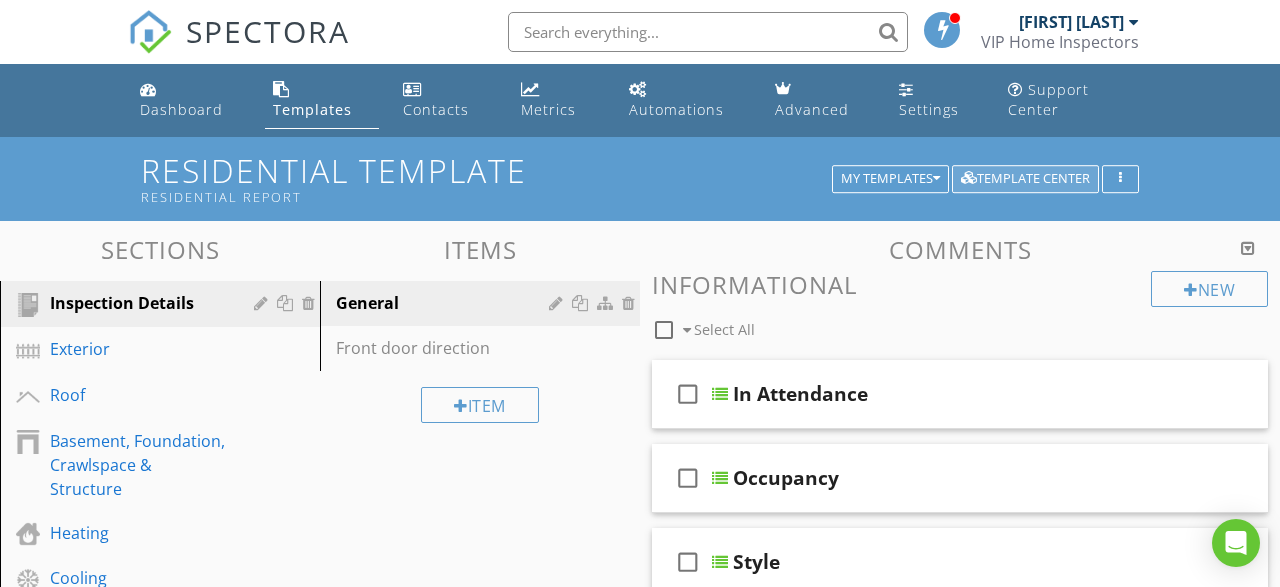 click on "Template Center" at bounding box center (1025, 179) 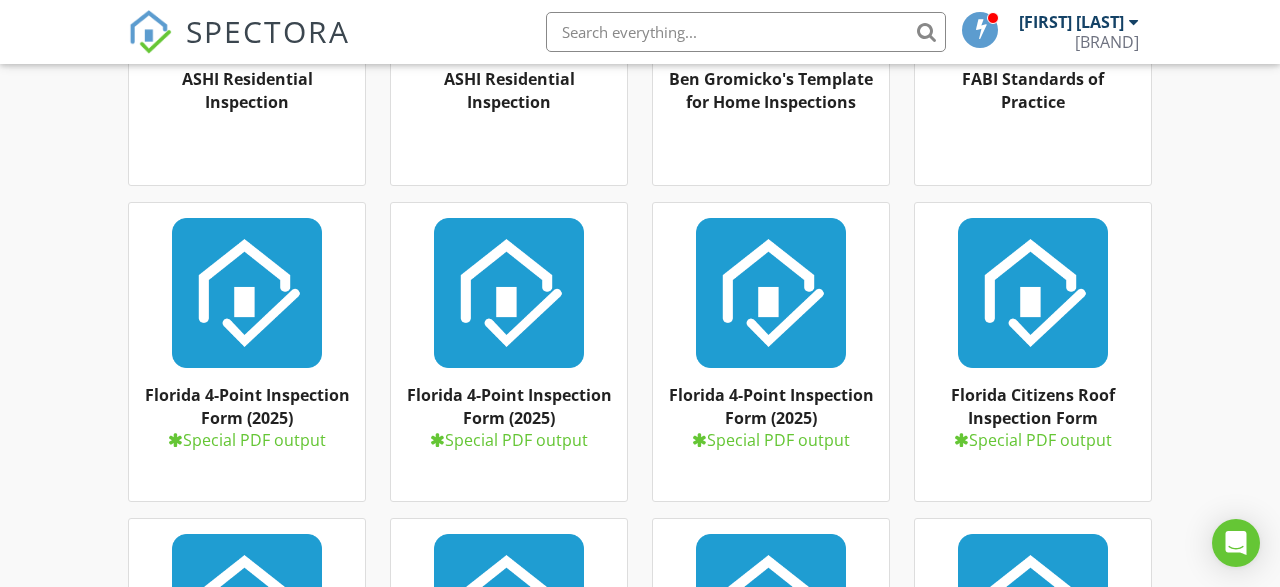 scroll, scrollTop: 0, scrollLeft: 0, axis: both 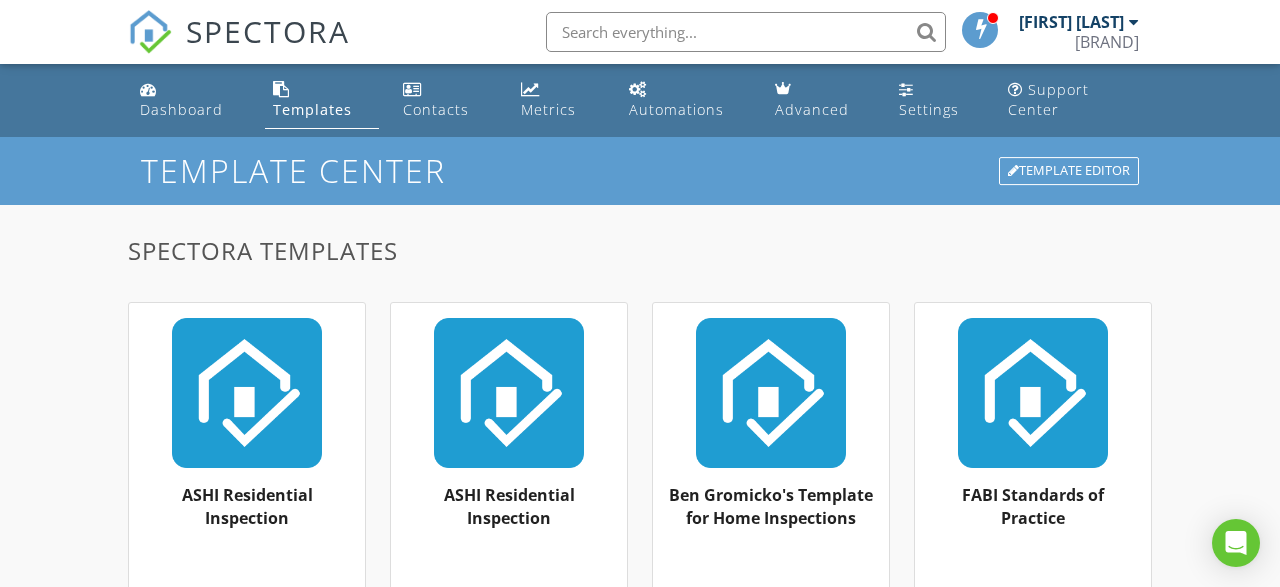 click on "ASHI Residential Inspection" at bounding box center [247, 506] 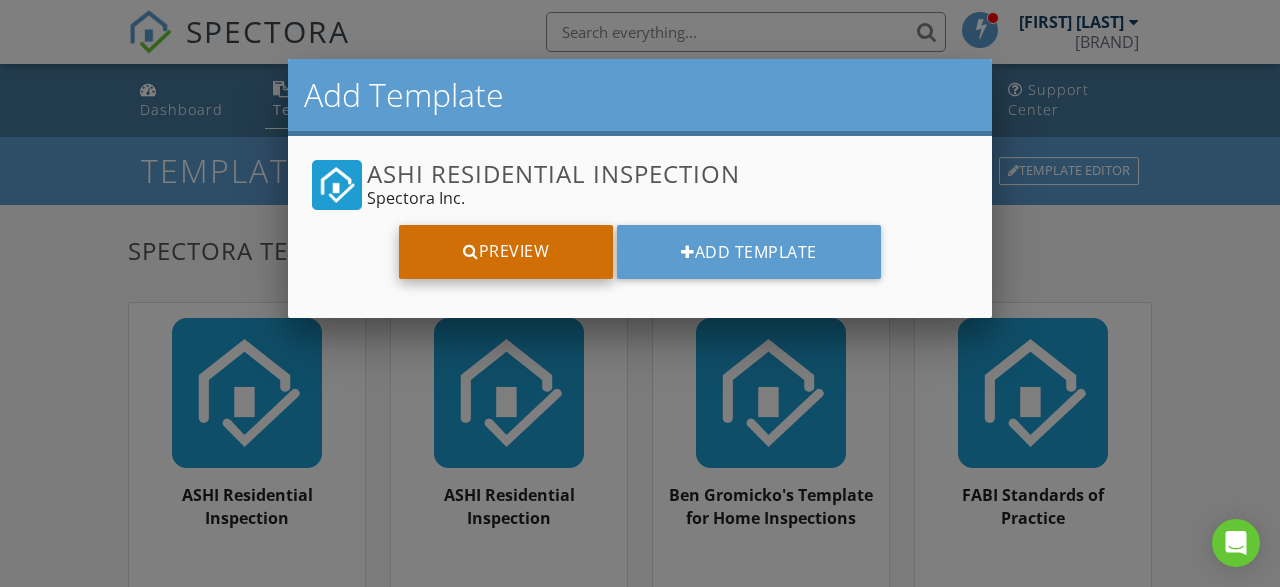 click on "Preview" at bounding box center [506, 252] 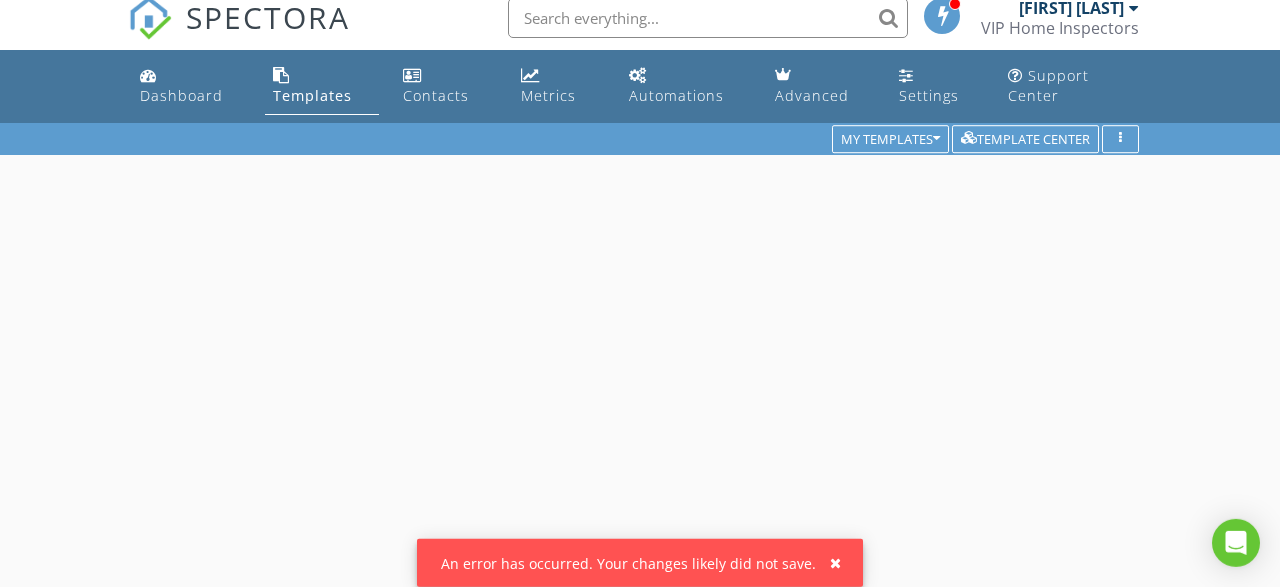 scroll, scrollTop: 0, scrollLeft: 0, axis: both 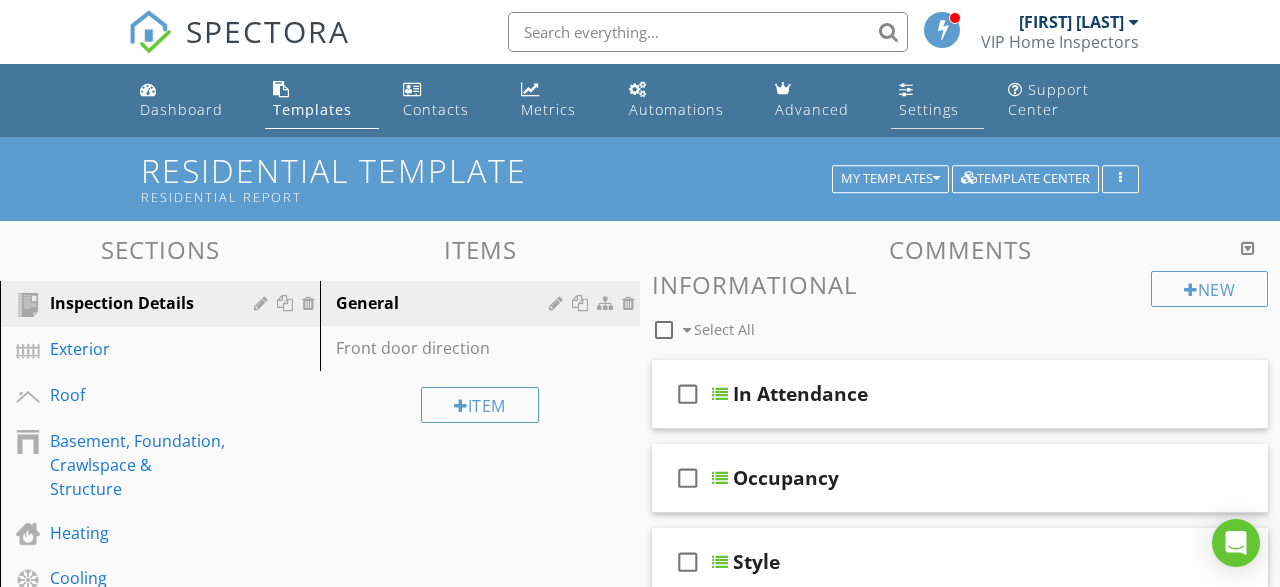 click on "Settings" at bounding box center (937, 100) 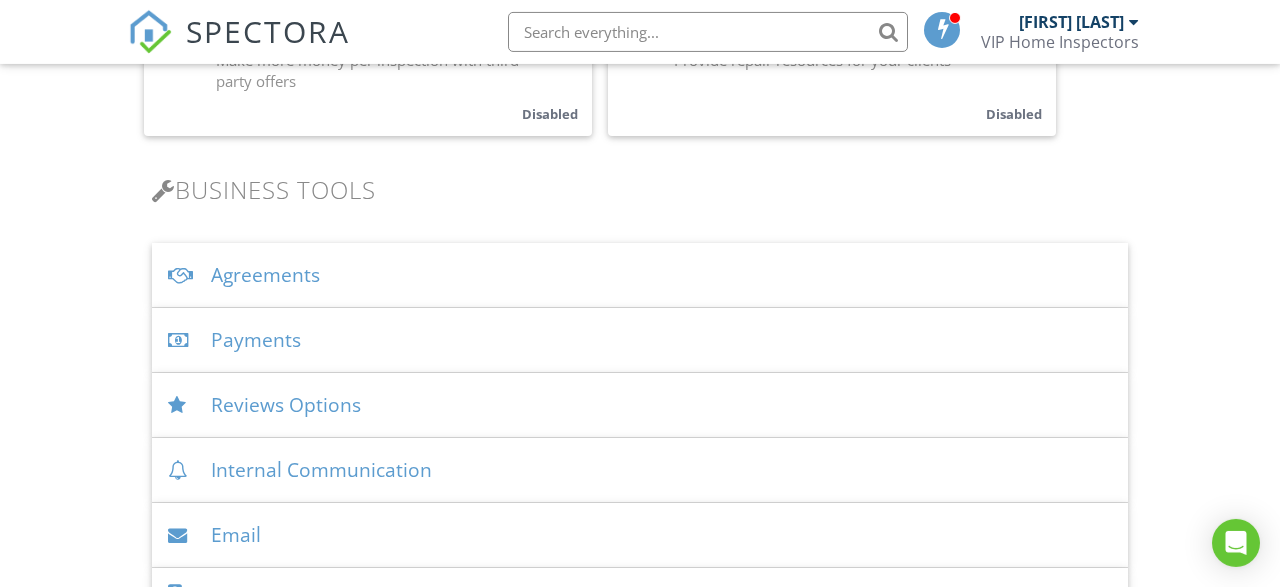 scroll, scrollTop: 624, scrollLeft: 0, axis: vertical 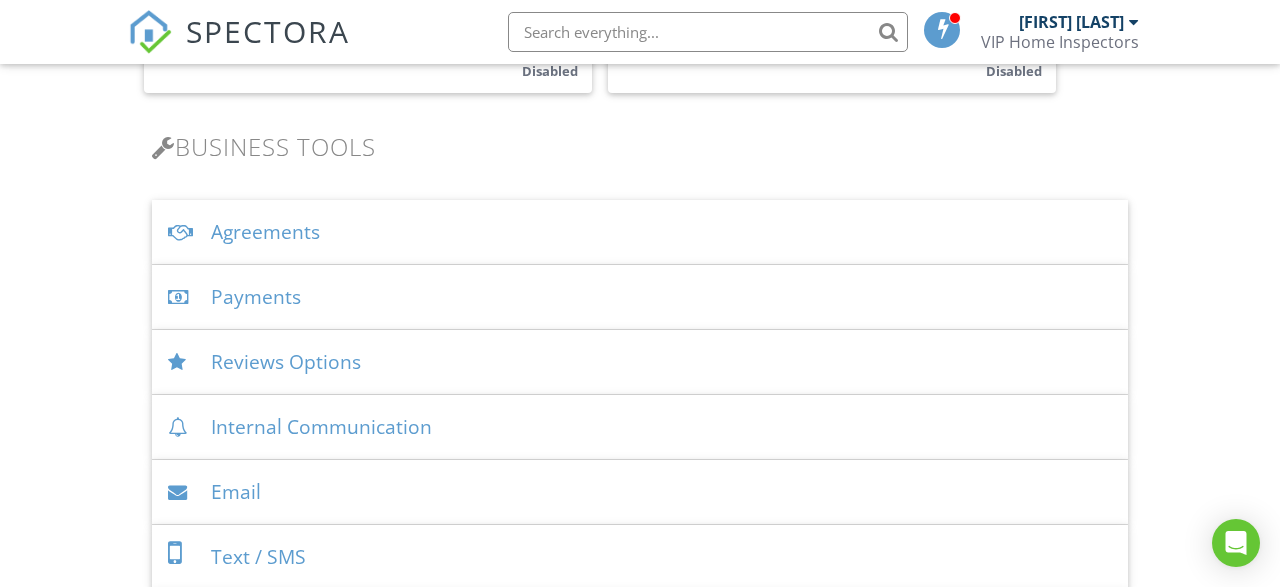 click on "Agreements" at bounding box center [640, 232] 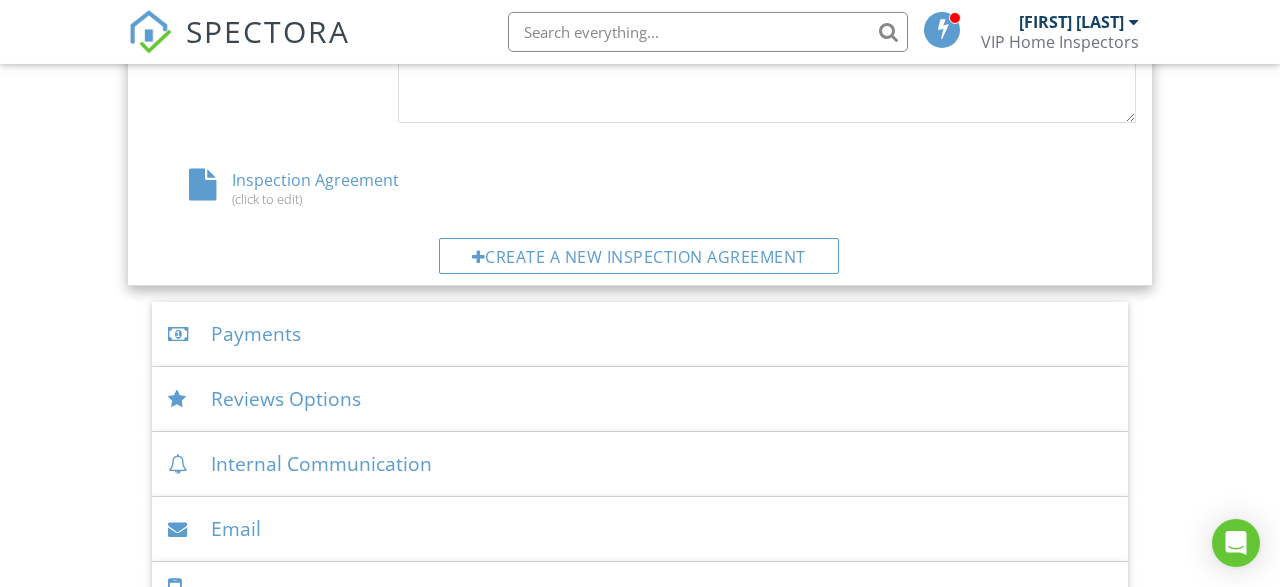 scroll, scrollTop: 1040, scrollLeft: 0, axis: vertical 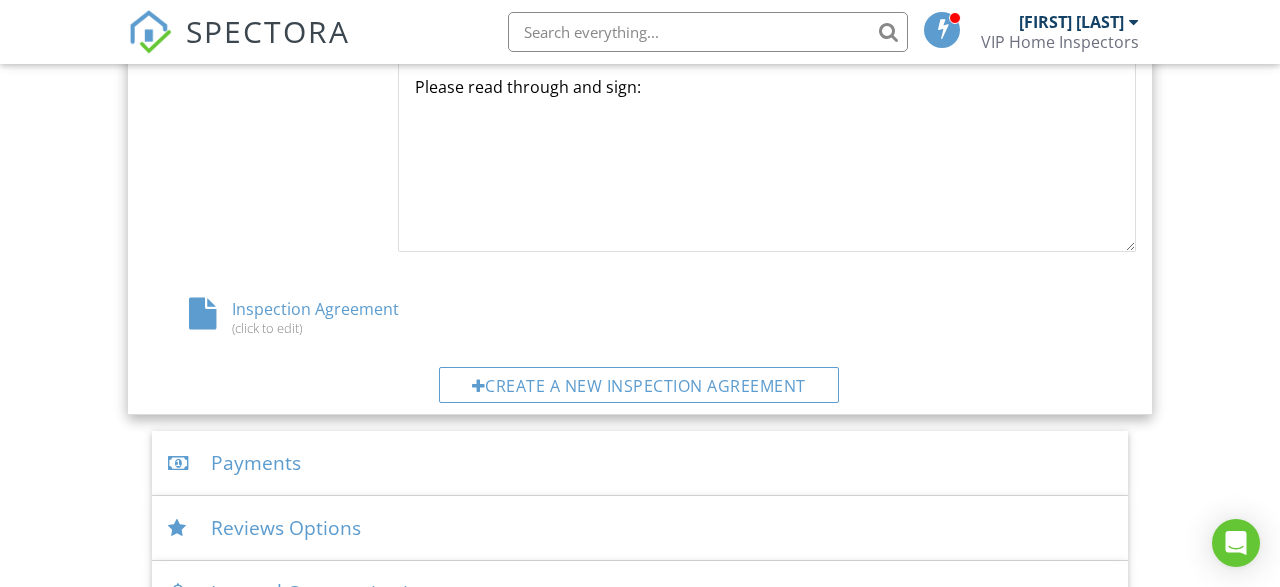 click on "(click to edit)" at bounding box center (309, 328) 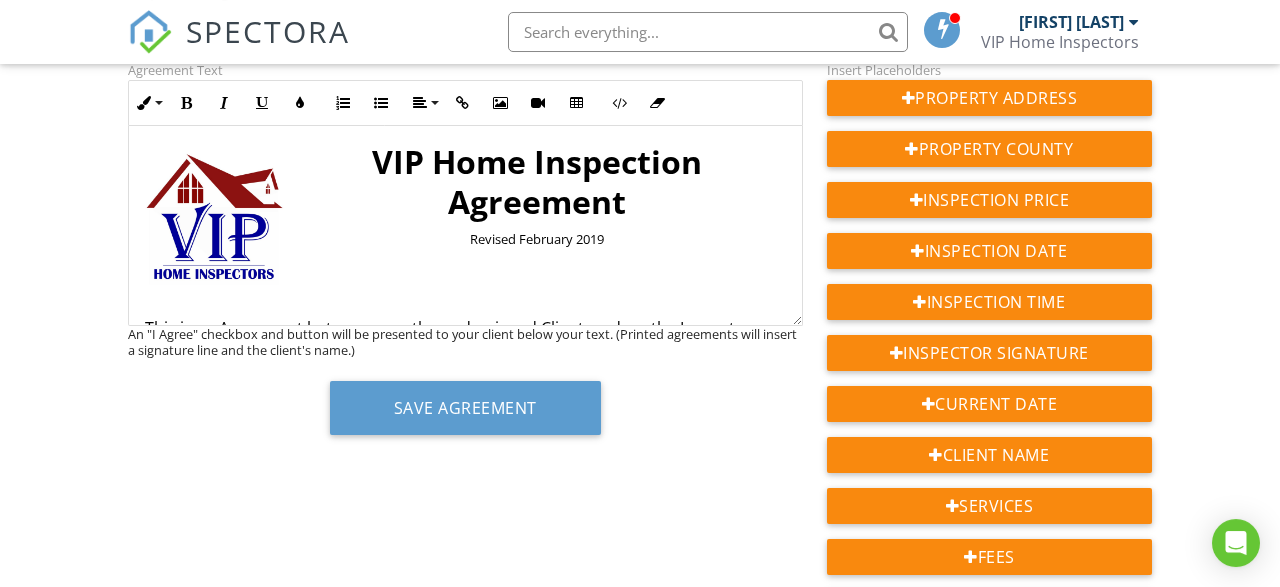 scroll, scrollTop: 312, scrollLeft: 0, axis: vertical 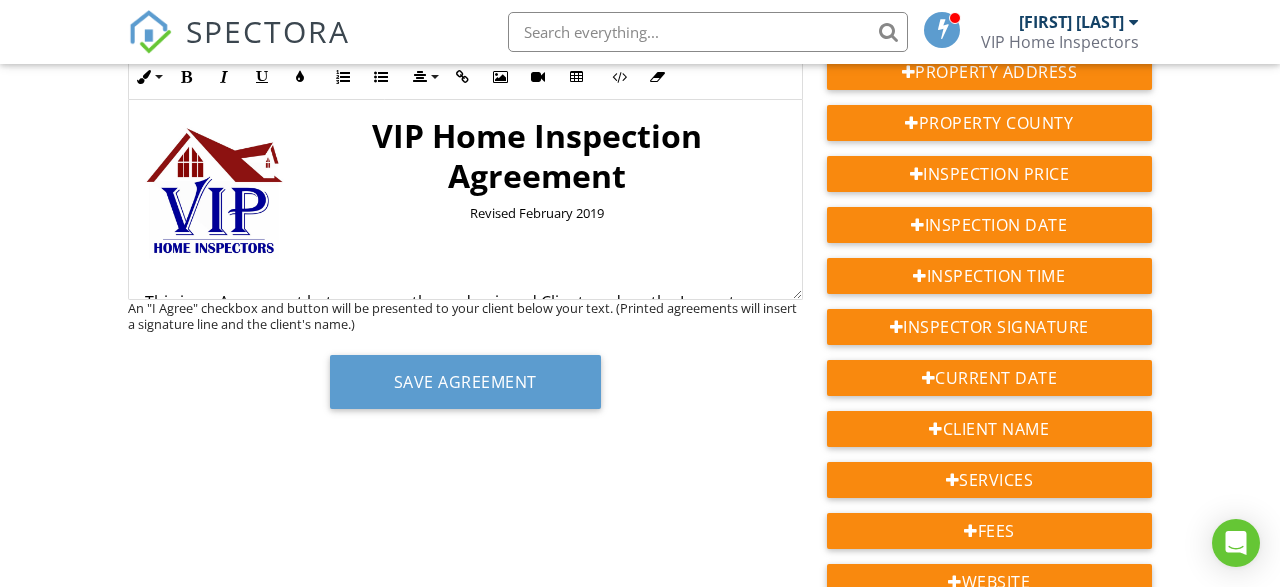 click on "Revised February 2019" at bounding box center (465, 213) 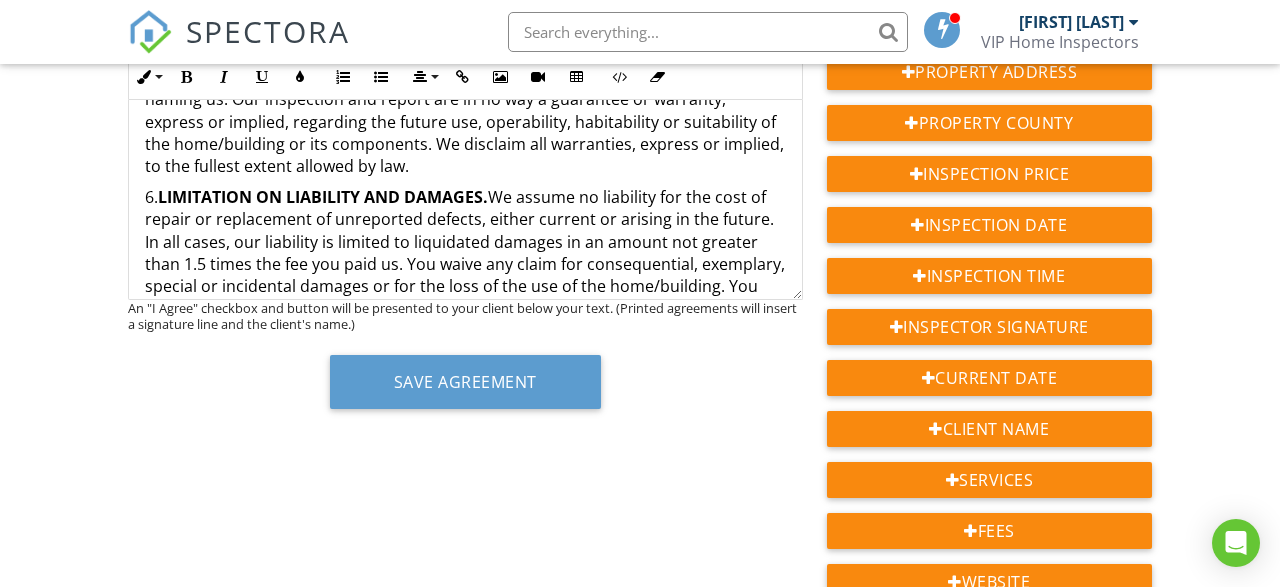 scroll, scrollTop: 924, scrollLeft: 0, axis: vertical 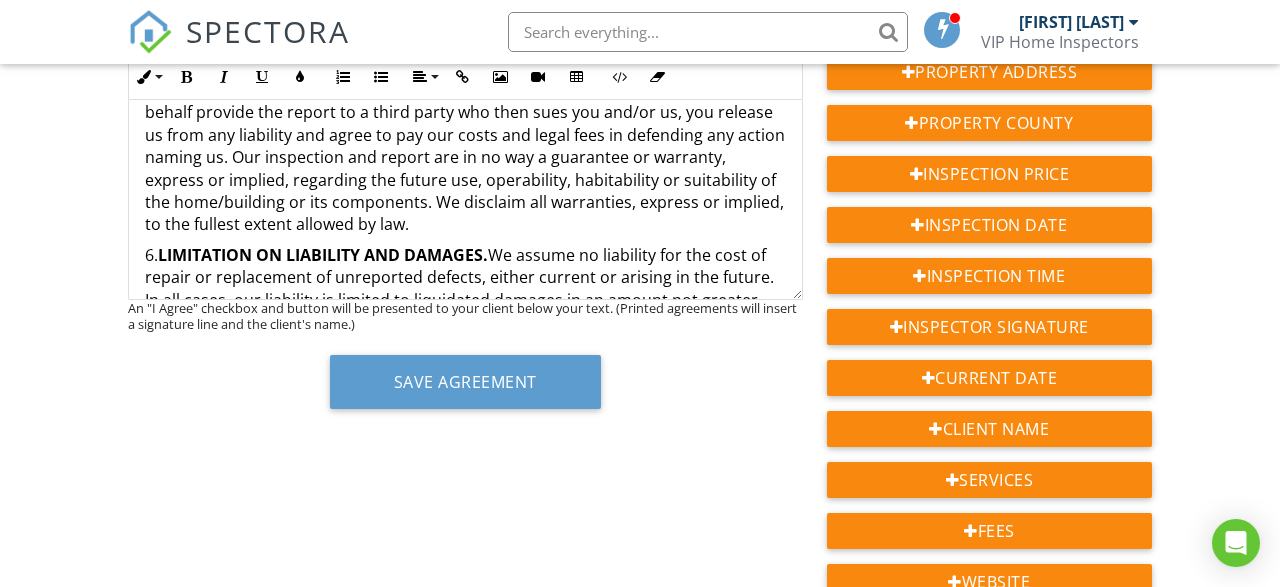 drag, startPoint x: 729, startPoint y: 393, endPoint x: 713, endPoint y: 385, distance: 17.888544 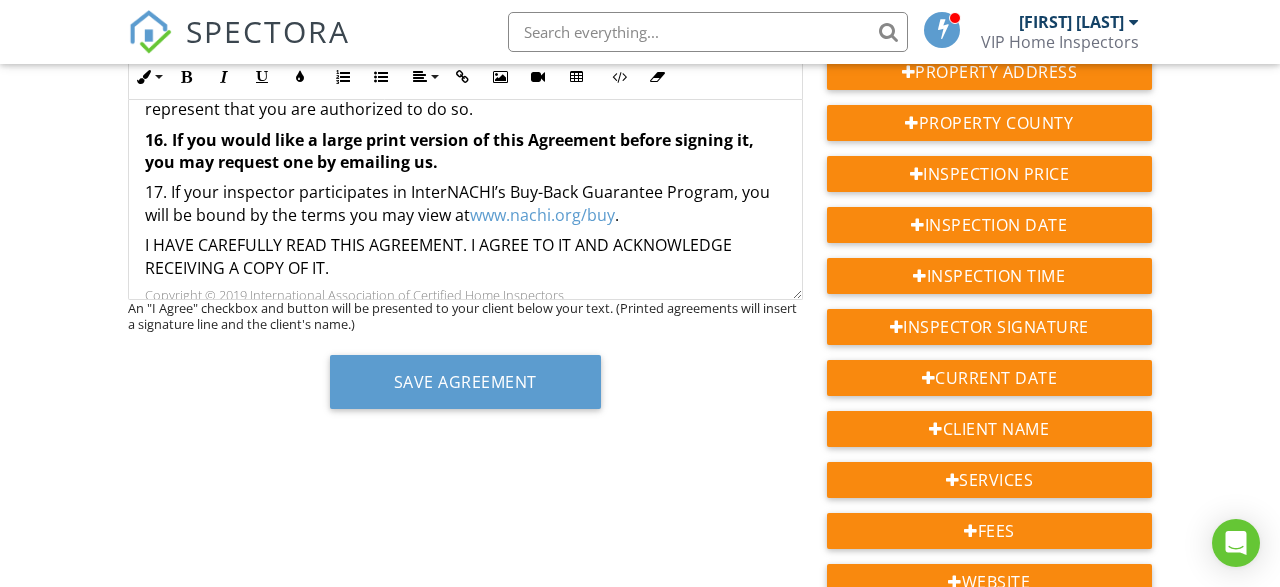 scroll, scrollTop: 2266, scrollLeft: 0, axis: vertical 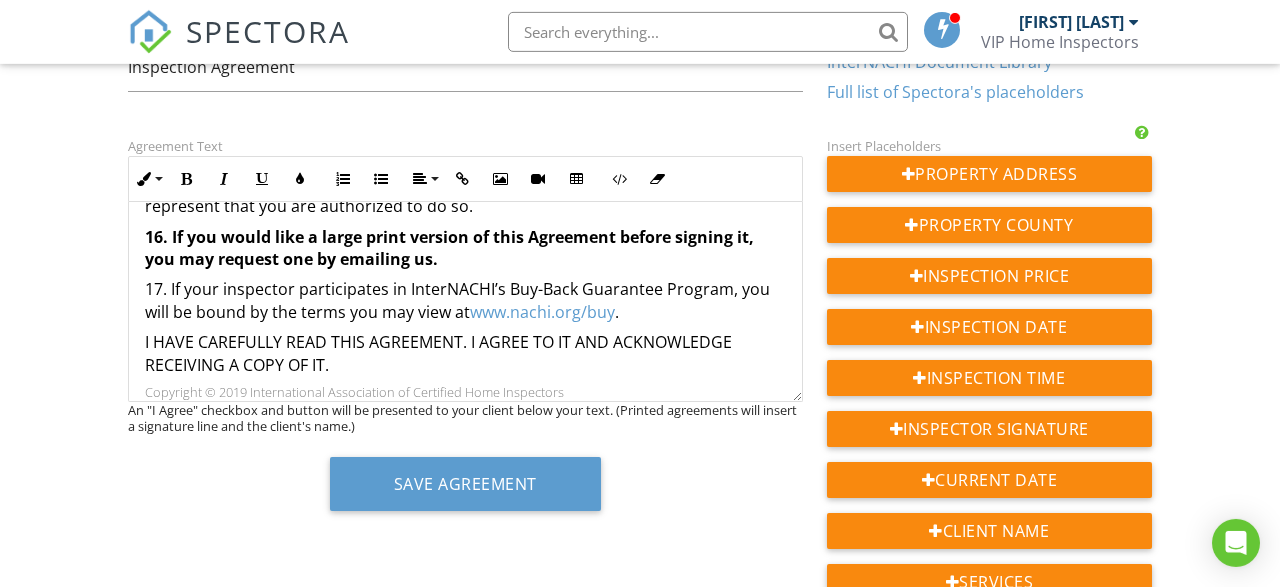 click on "17. If your inspector participates in InterNACHI’s Buy-Back Guarantee Program, you will be bound by the terms you may view at  www.nachi.org/buy ." at bounding box center [465, 300] 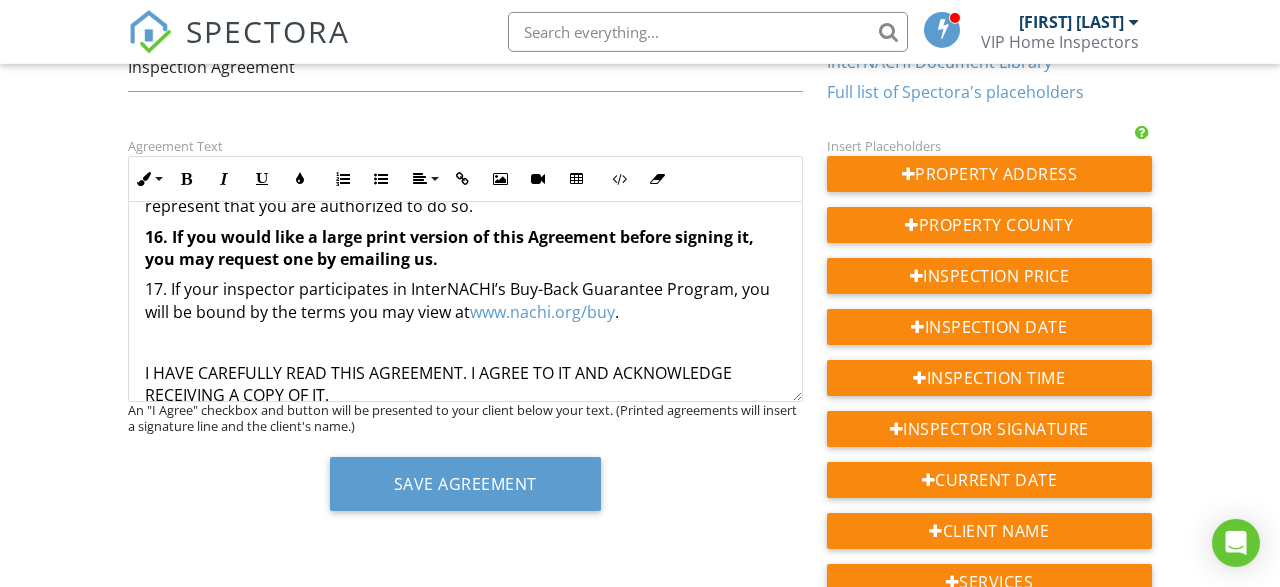 type 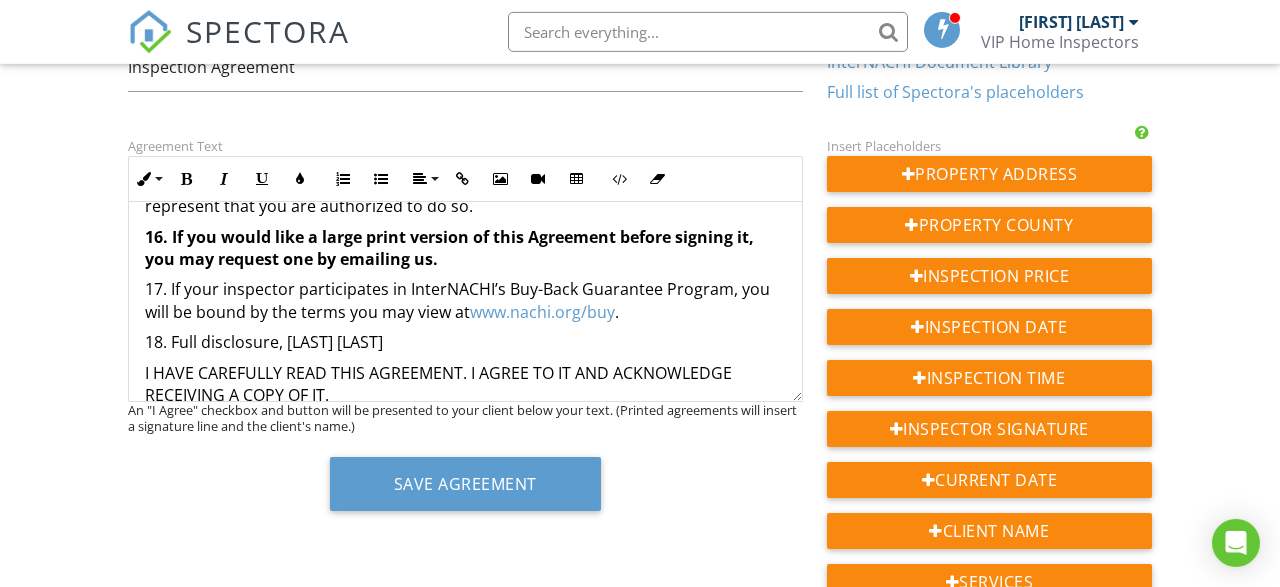 click on "18. Full disclosure, Julia Trent" at bounding box center [465, 342] 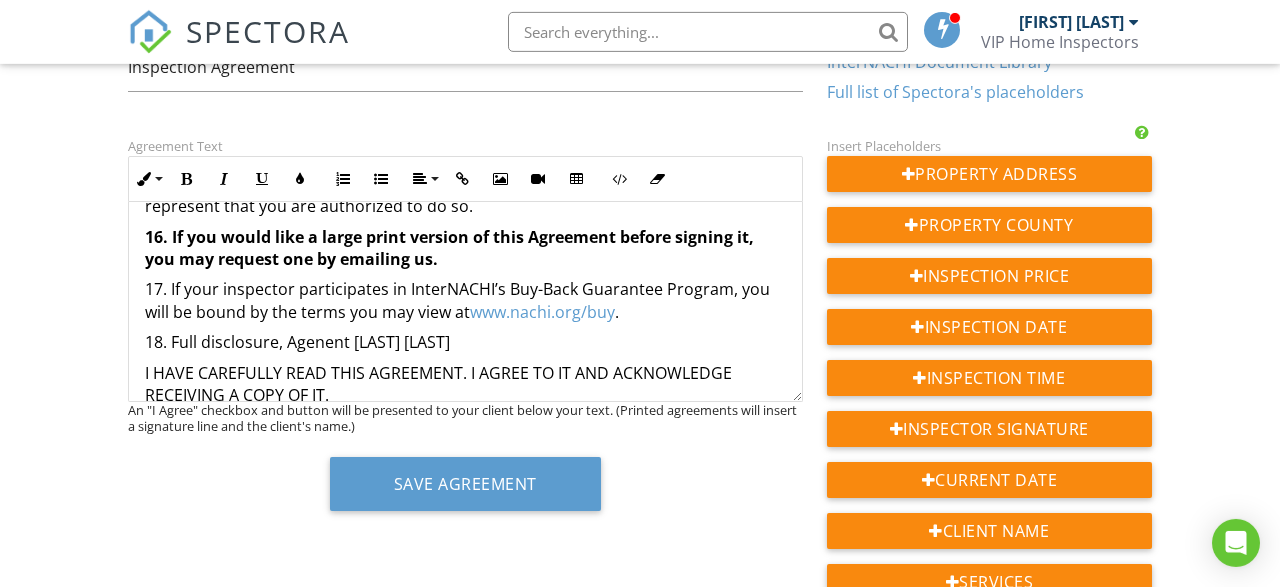 click on "18. Full disclosure, Agenent Julia Trent" at bounding box center [465, 342] 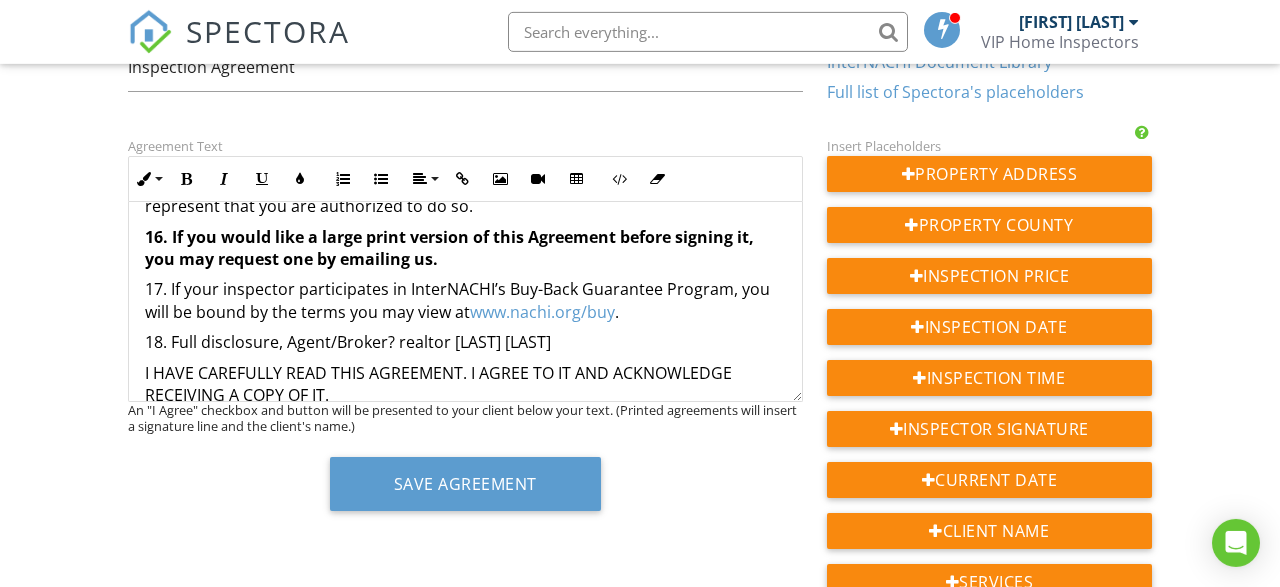 click on "18. Full disclosure, Agent/Broker? realtor Julia Trent" at bounding box center (465, 342) 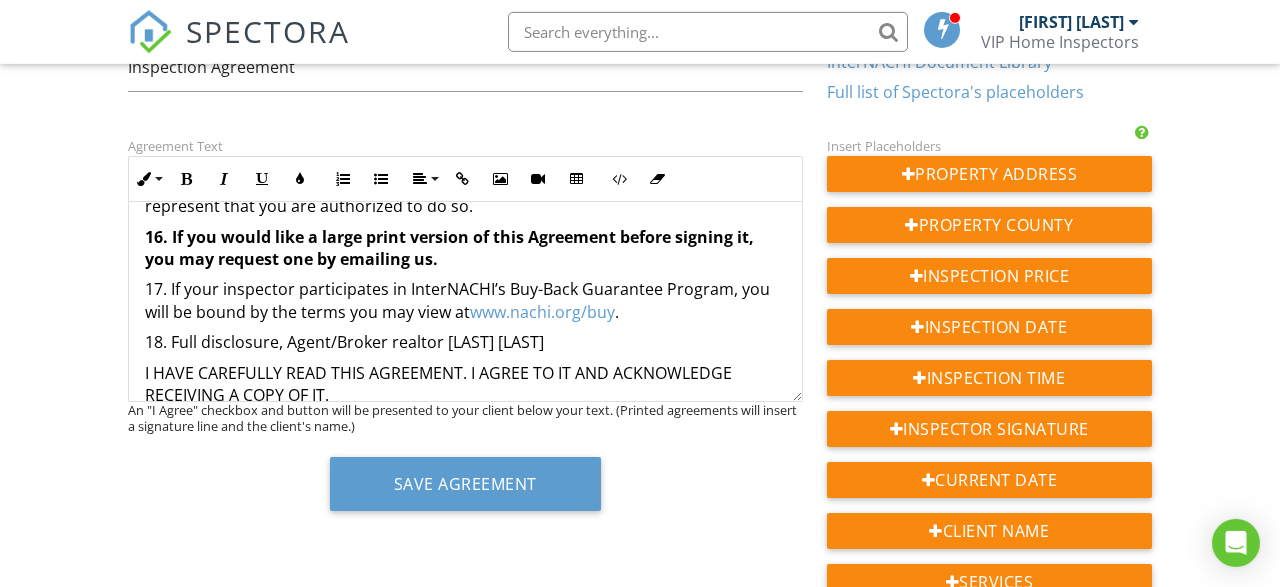 click on "18. Full disclosure, Agent/Broker/ realtor Julia Trent" at bounding box center (465, 342) 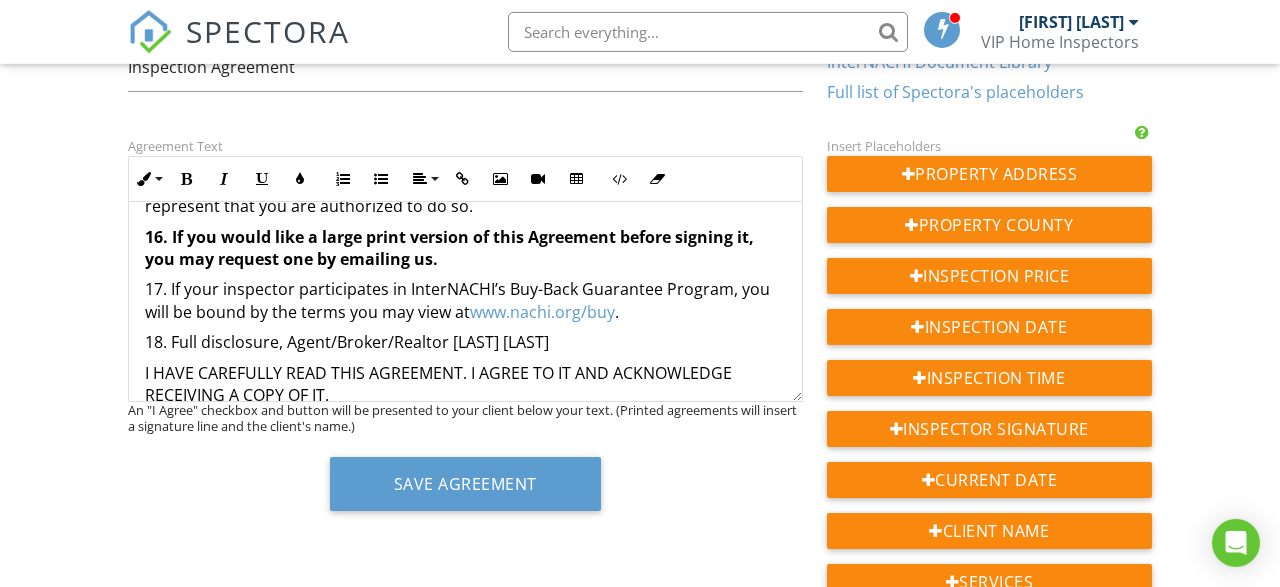 drag, startPoint x: 681, startPoint y: 301, endPoint x: 606, endPoint y: 337, distance: 83.19255 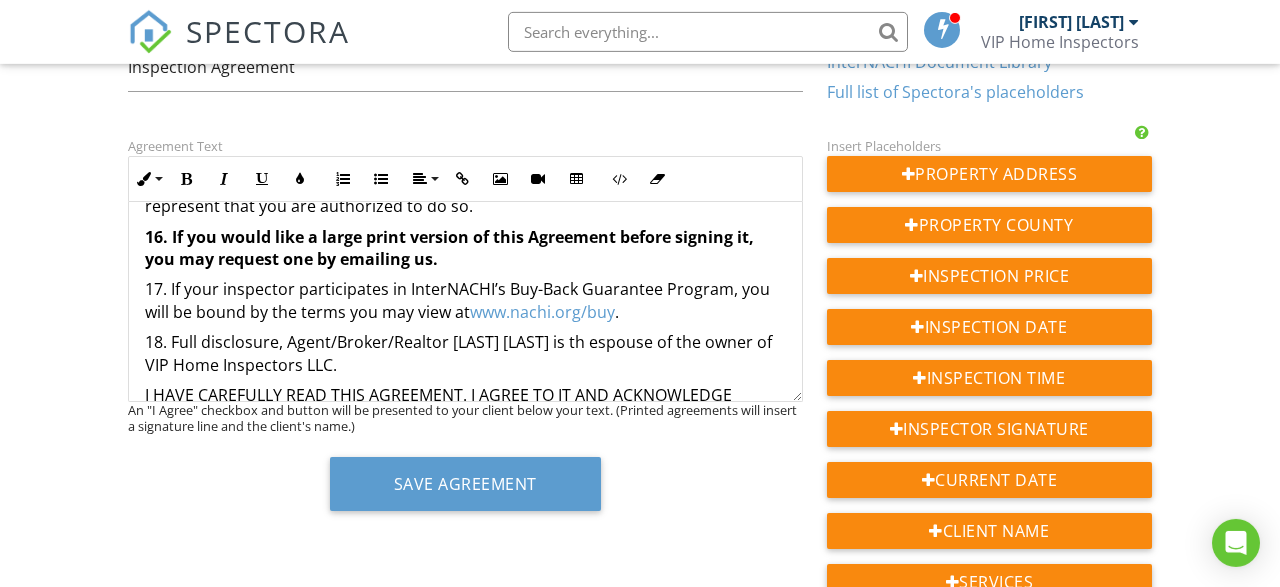 click on "18. Full disclosure, Agent/Broker/Realtor Julia Trent is th espouse of the owner of VIP Home Inspectors LLC." at bounding box center (465, 353) 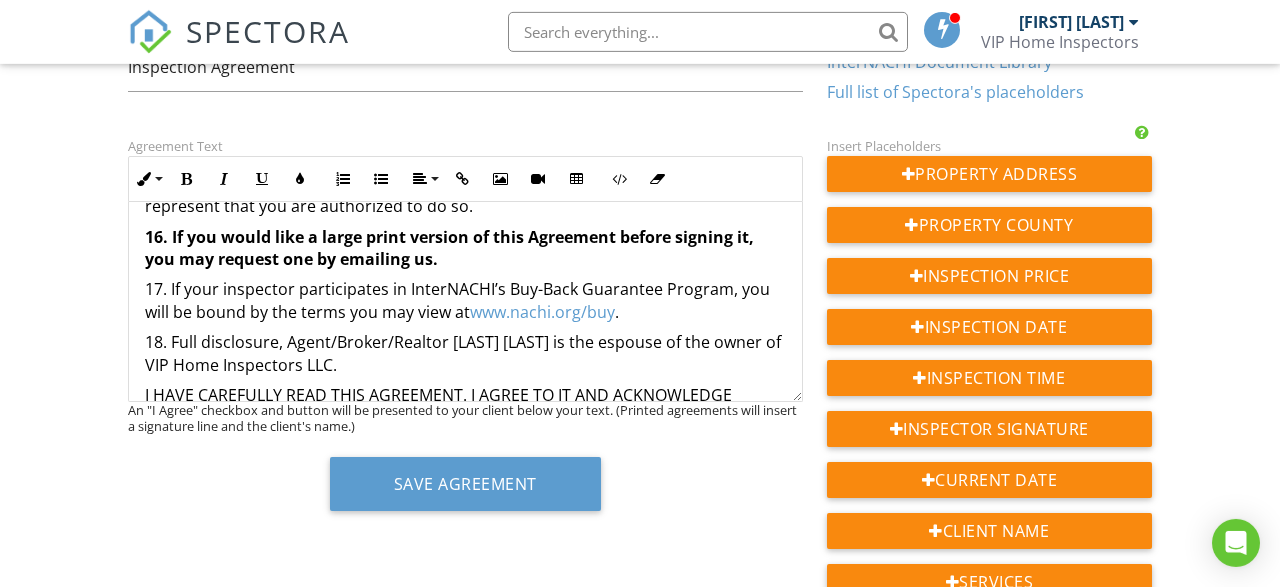 click on "18. Full disclosure, Agent/Broker/Realtor Julia Trent is the espouse of the owner of VIP Home Inspectors LLC." at bounding box center [465, 353] 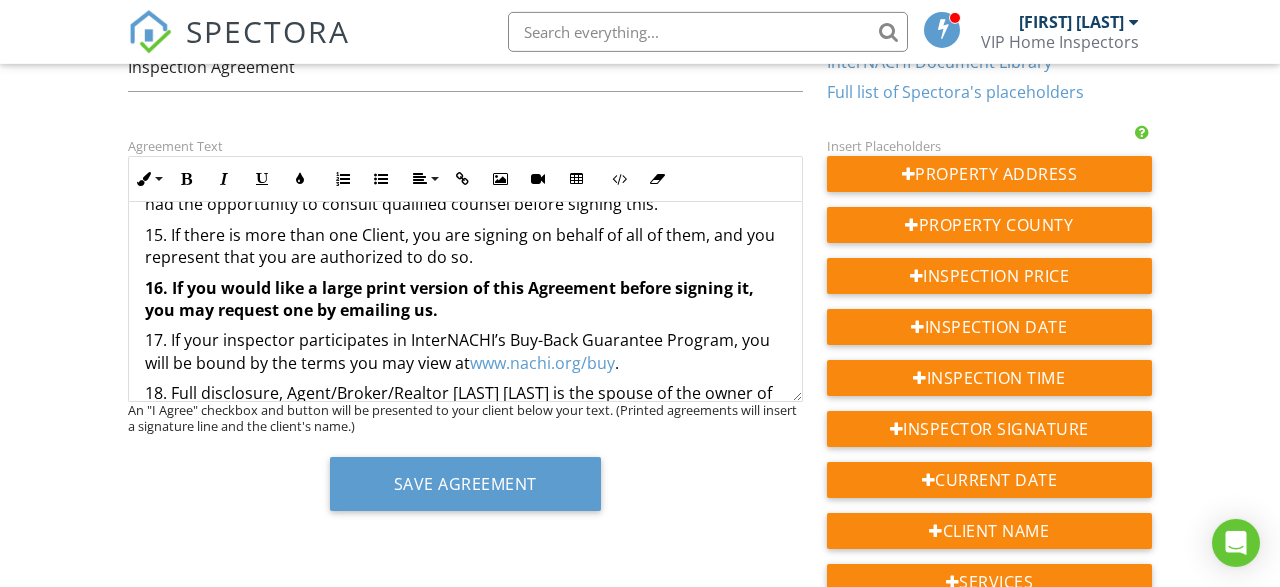scroll, scrollTop: 2319, scrollLeft: 0, axis: vertical 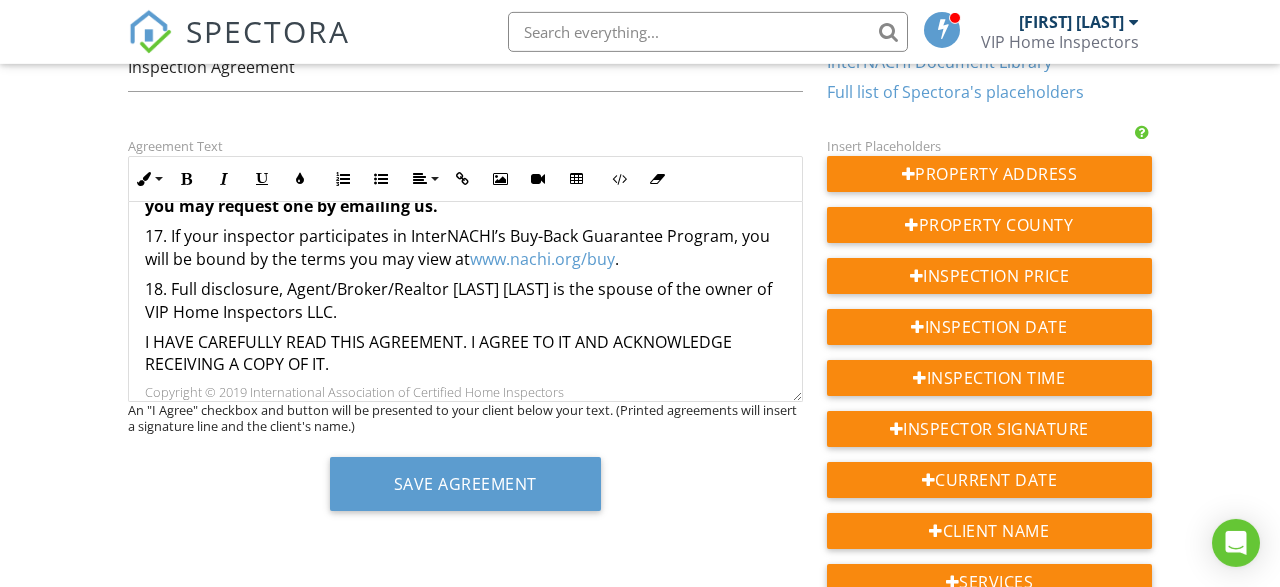 click on "18. Full disclosure, Agent/Broker/Realtor Julia Trent is the spouse of the owner of VIP Home Inspectors LLC." at bounding box center [465, 300] 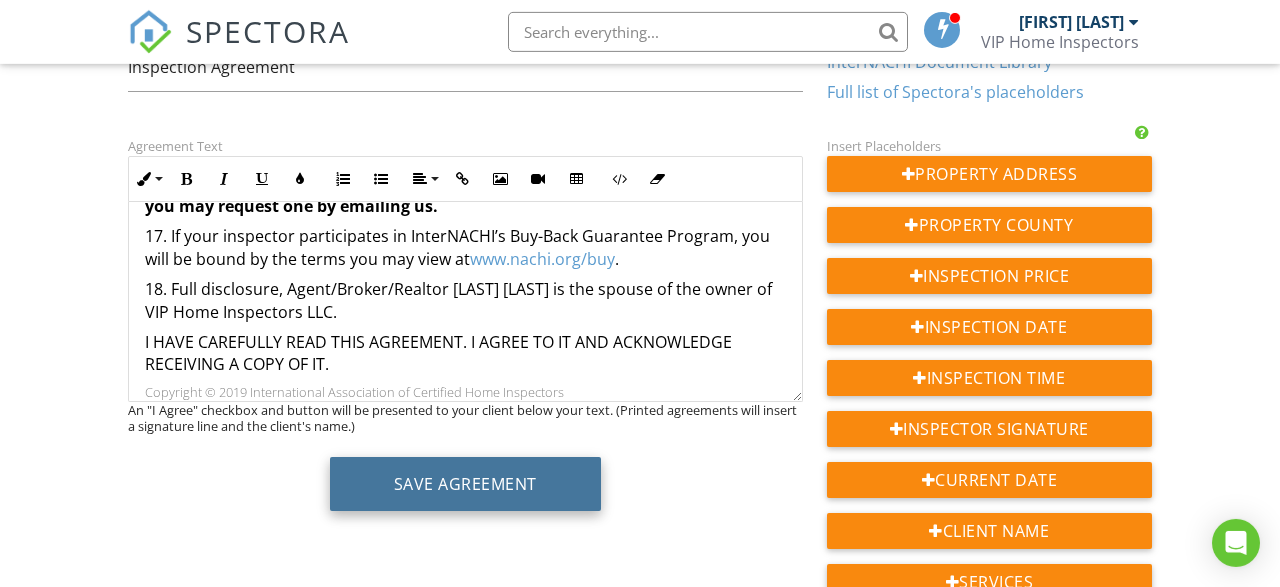 click on "Save Agreement" at bounding box center (465, 484) 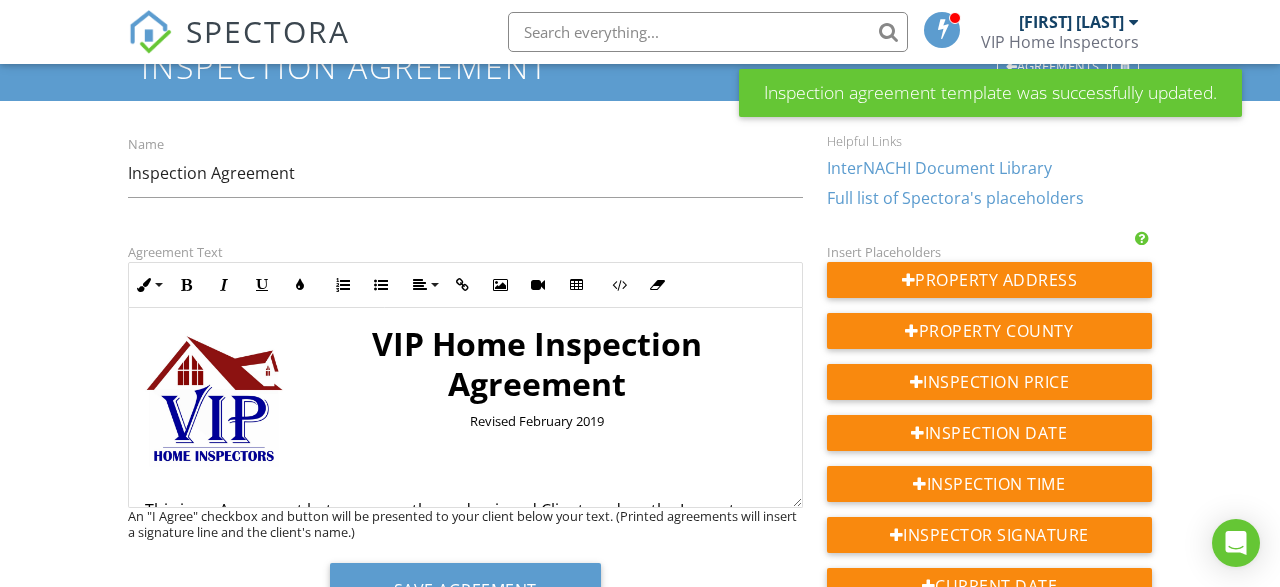 scroll, scrollTop: 0, scrollLeft: 0, axis: both 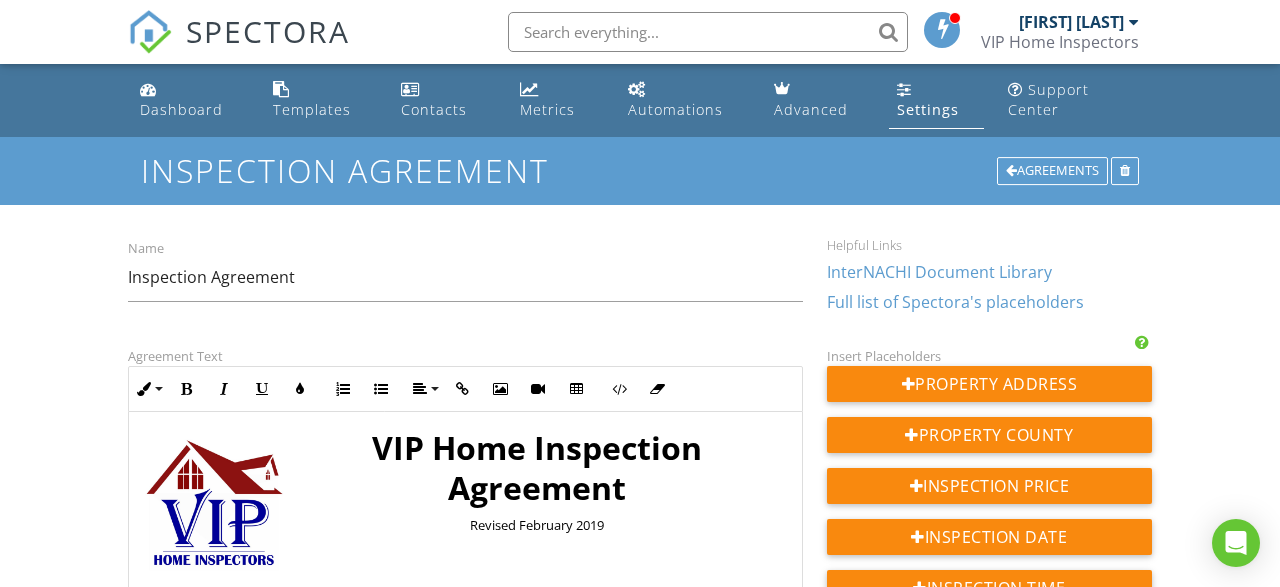 click at bounding box center (943, 29) 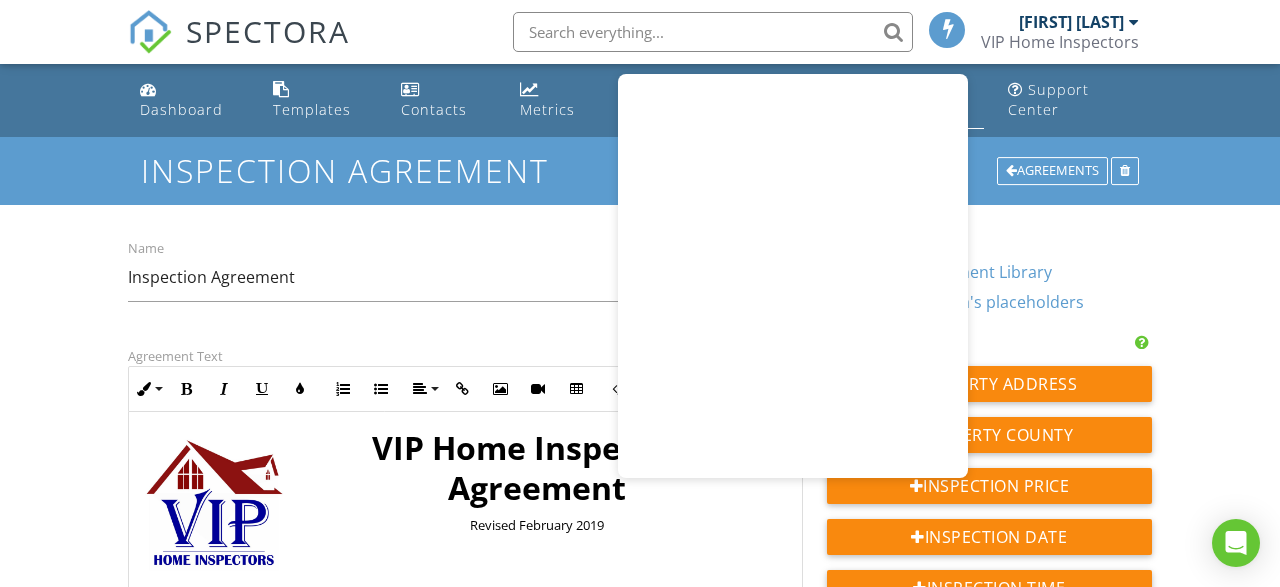 click on "Dashboard
Templates
Contacts
Metrics
Automations
Advanced
Settings
Support Center
Inspection Agreement
Agreements
Name
Inspection Agreement
Helpful Links
InterNACHI Document Library
Full list of Spectora's placeholders
Agreement Text
Inline Style XLarge Large Normal Small Light Small/Light Bold Italic Underline Colors Ordered List Unordered List Align Align Left Align Center Align Right Align Justify Insert Link Insert Image Insert Video Insert Table Code View Clear Formatting VIP Home Inspection Agreement Revised February 2019 This is an Agreement between you, the undersigned Client, and us, the Inspector, pertaining to our inspection of the Property at:  [ADDRESS] . The terms below govern this Agreement. 1. The fee for our inspection is $[PRICE], payable in full before the appointment. 6.  LIMITATION ON LIABILITY AND DAMAGES. www.nachi.org/buy" at bounding box center (640, 718) 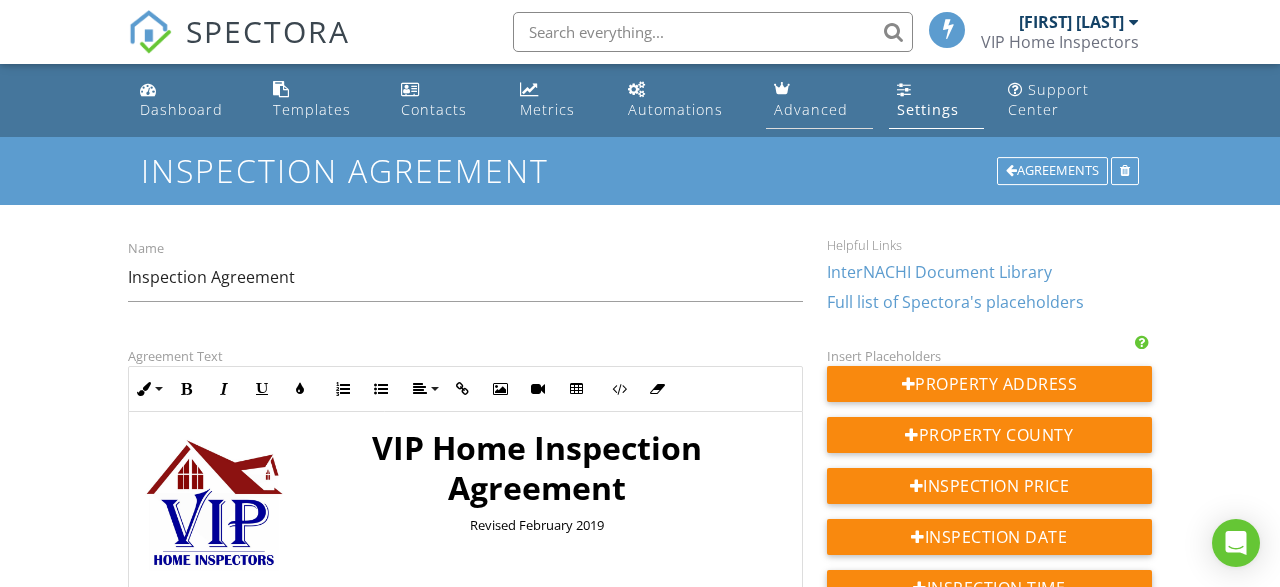 click on "Advanced" at bounding box center (811, 109) 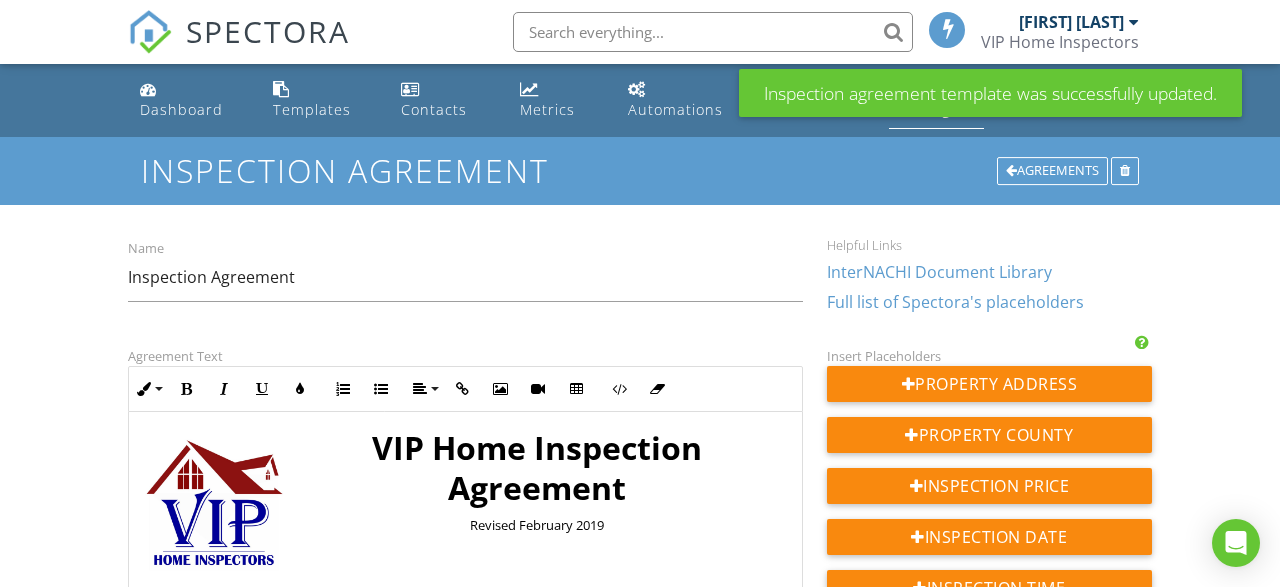 scroll, scrollTop: 0, scrollLeft: 0, axis: both 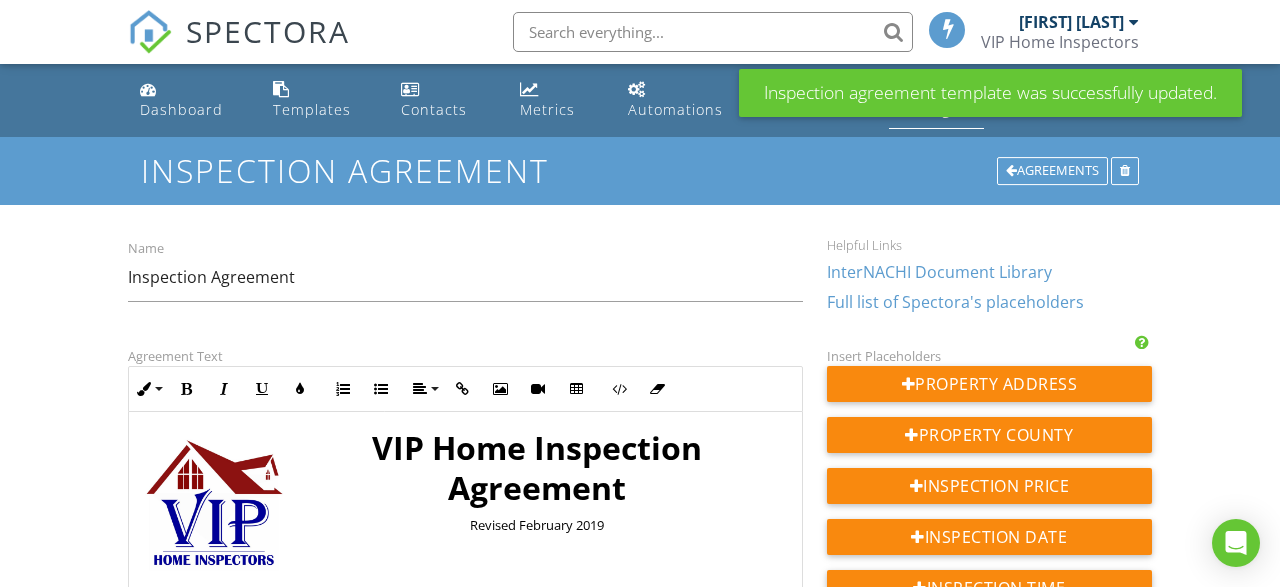 click at bounding box center (148, 89) 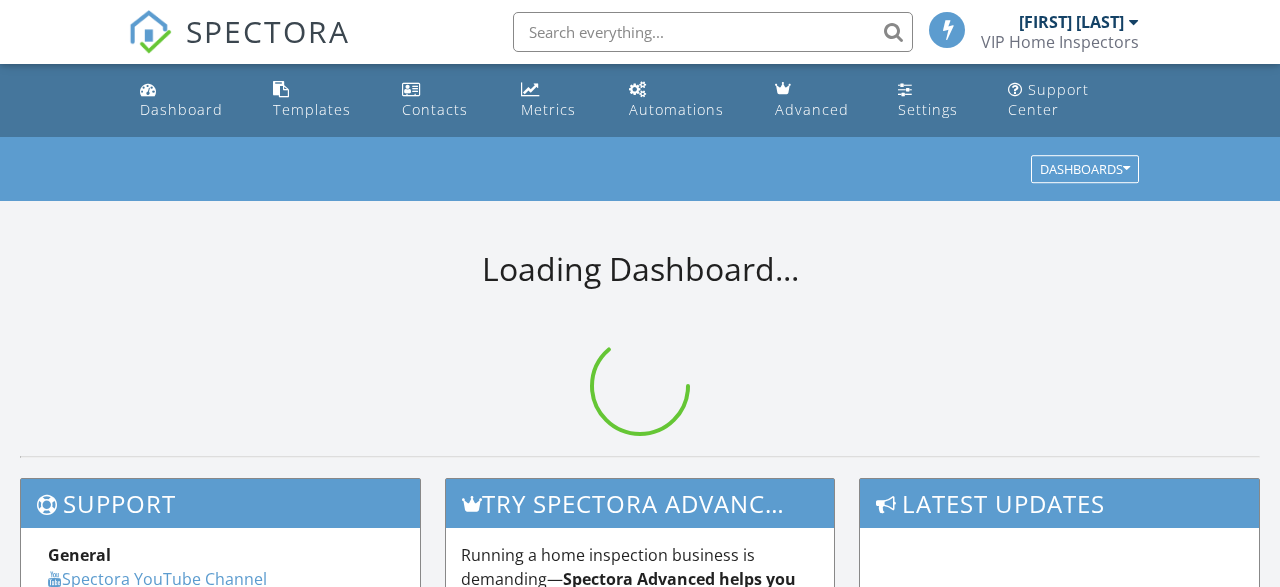 scroll, scrollTop: 0, scrollLeft: 0, axis: both 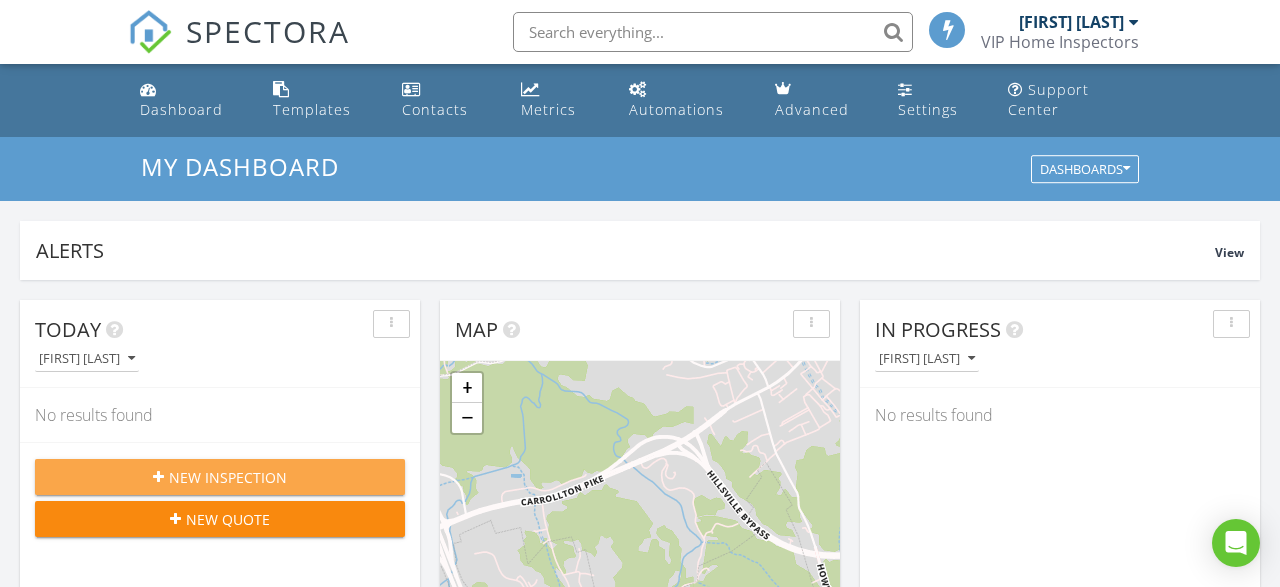 click on "New Inspection" at bounding box center (228, 477) 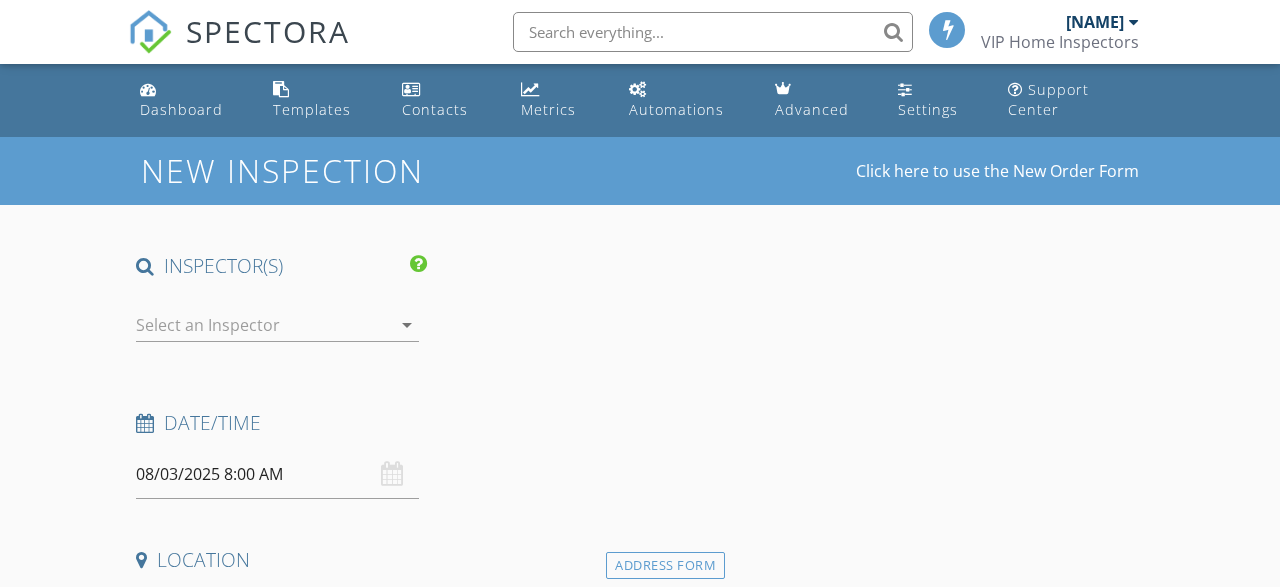 scroll, scrollTop: 0, scrollLeft: 0, axis: both 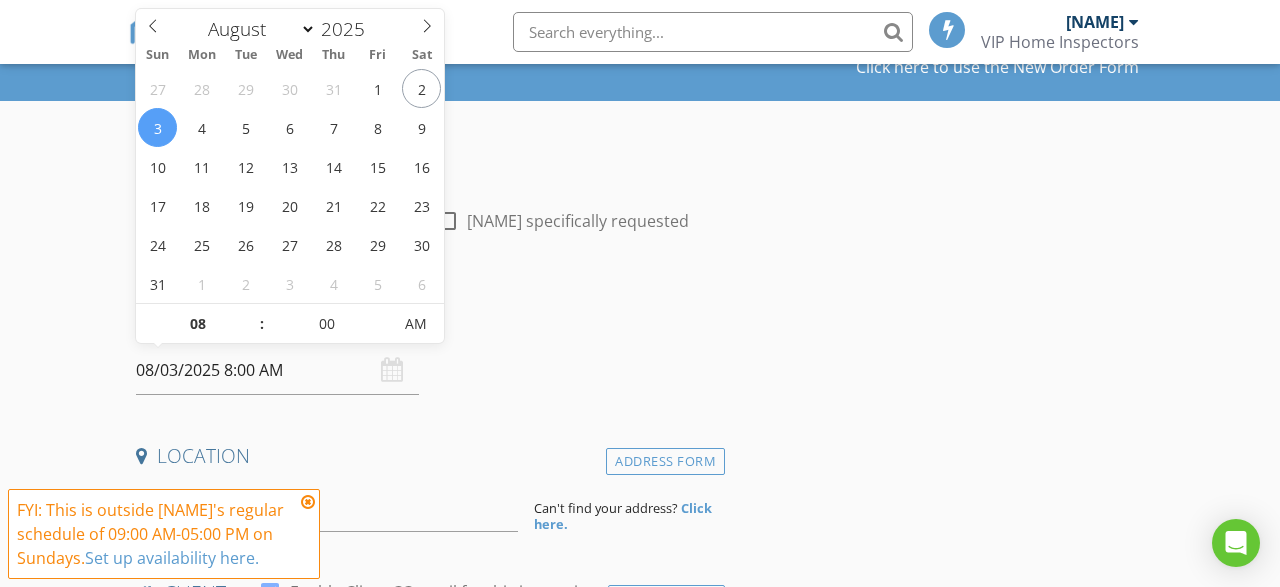 click on "08/03/2025 8:00 AM" at bounding box center [277, 370] 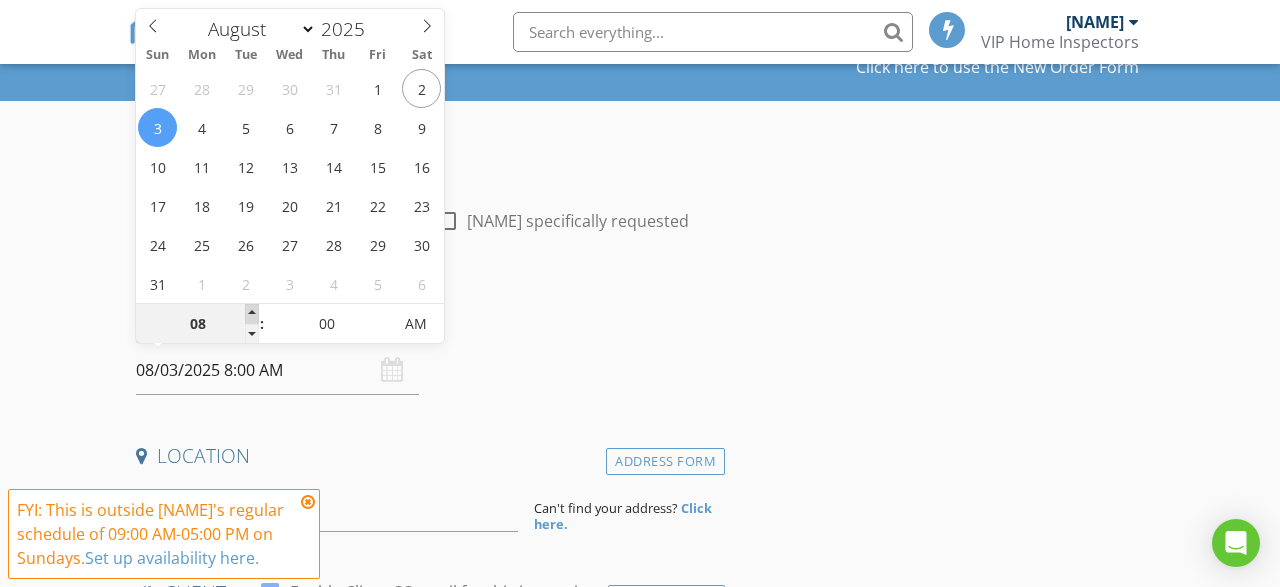 type on "08/03/2025 9:00 AM" 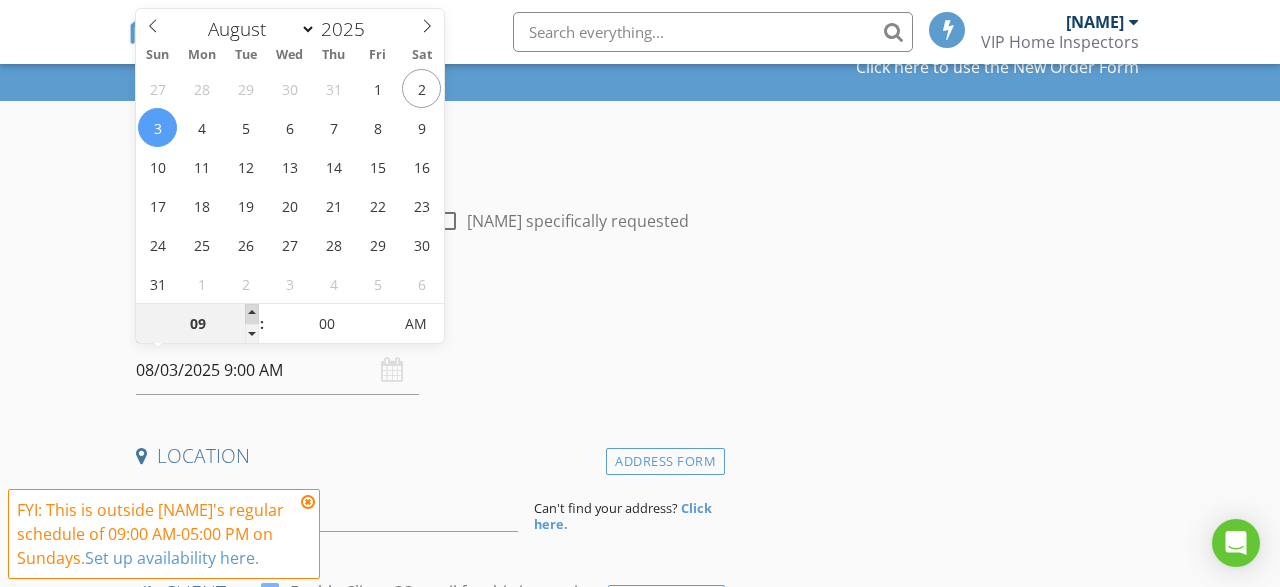 click at bounding box center (252, 314) 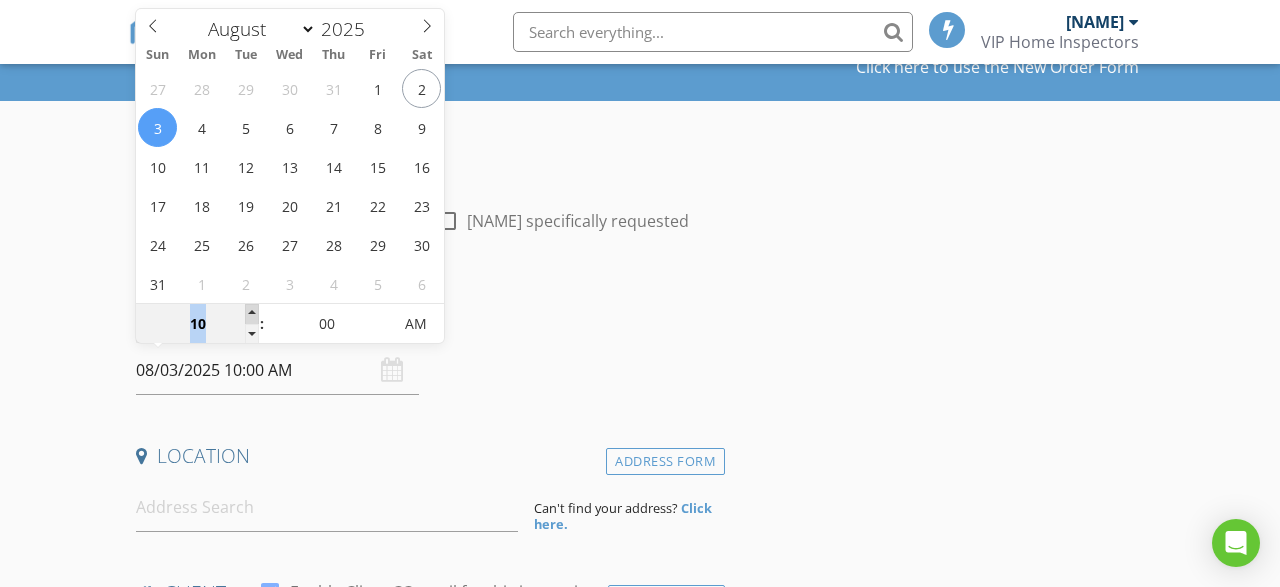 click at bounding box center [252, 314] 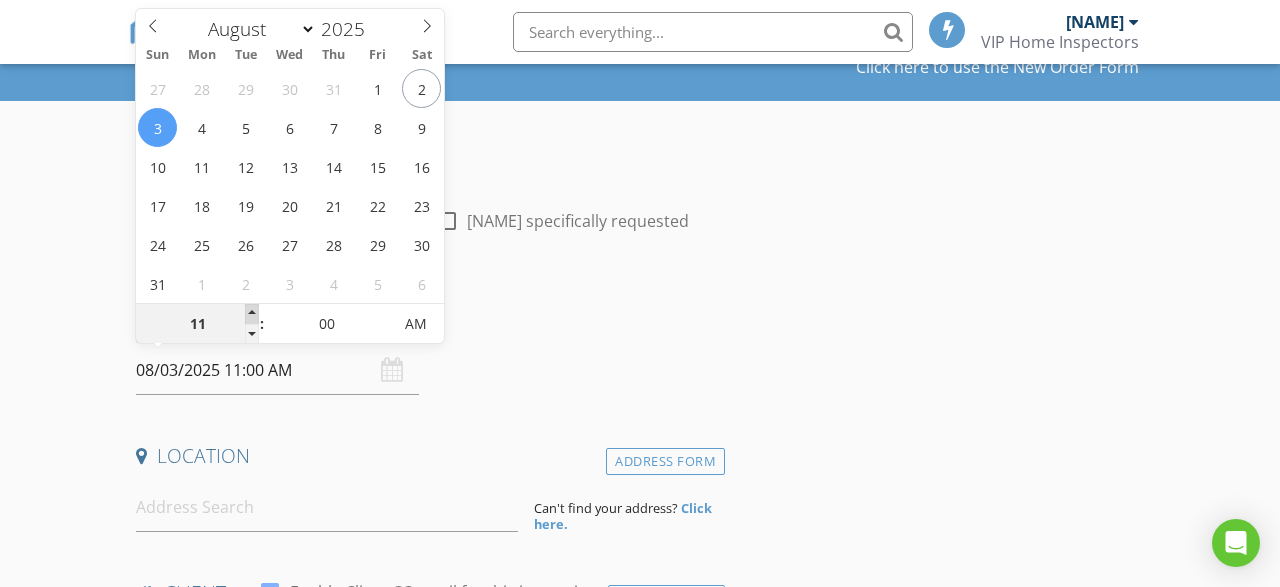 click at bounding box center [252, 314] 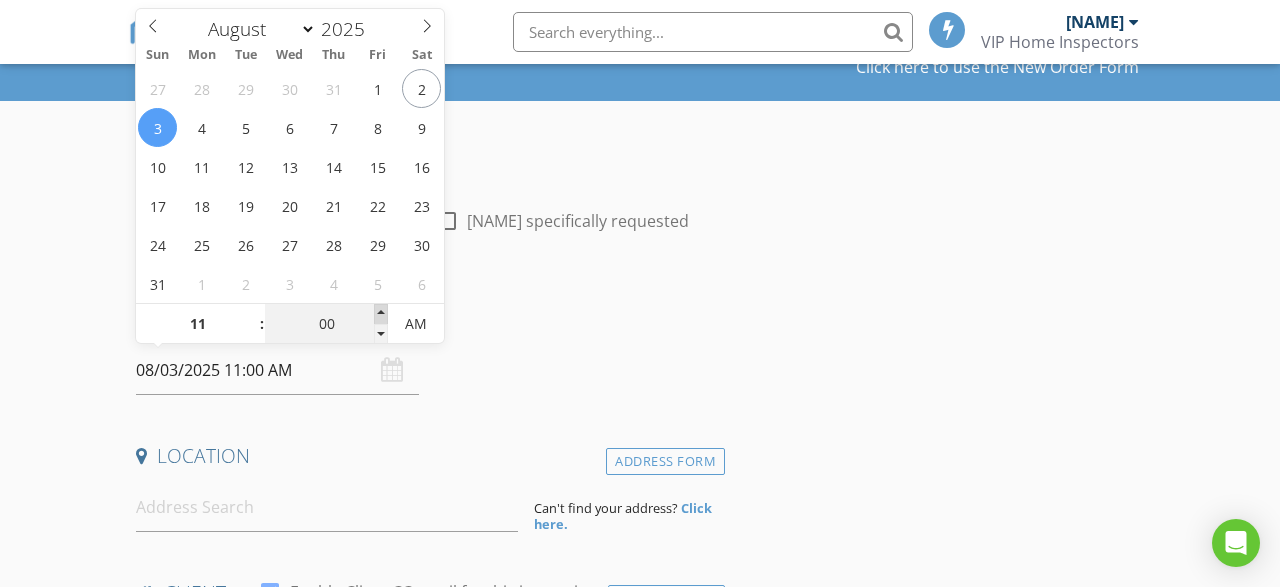 type on "08/03/2025 11:05 AM" 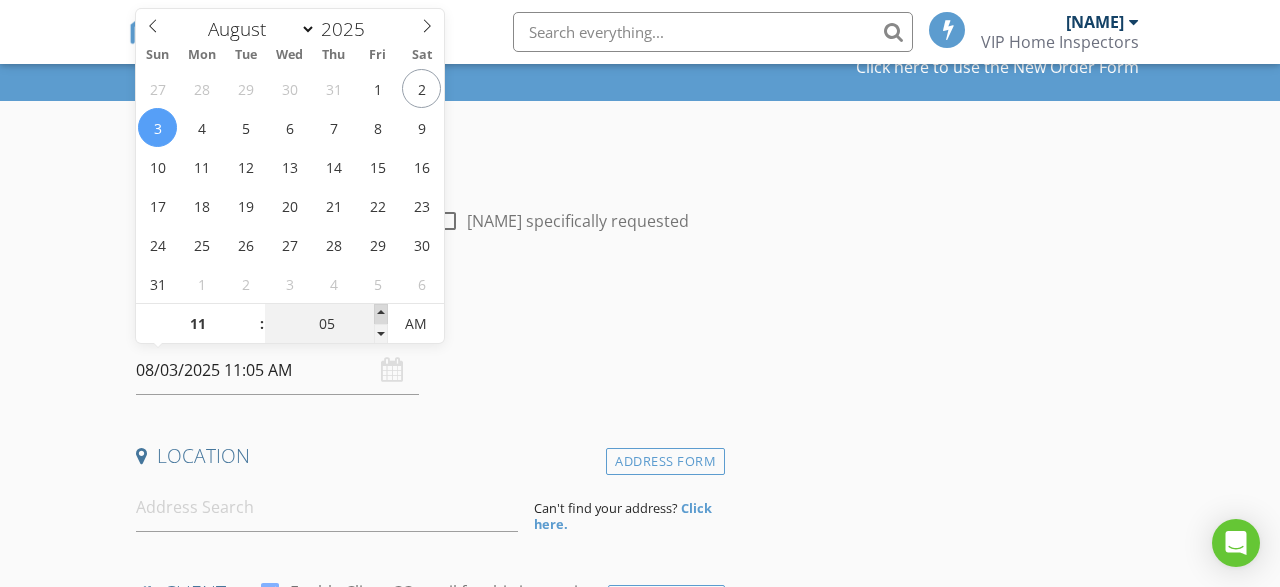 click at bounding box center (381, 314) 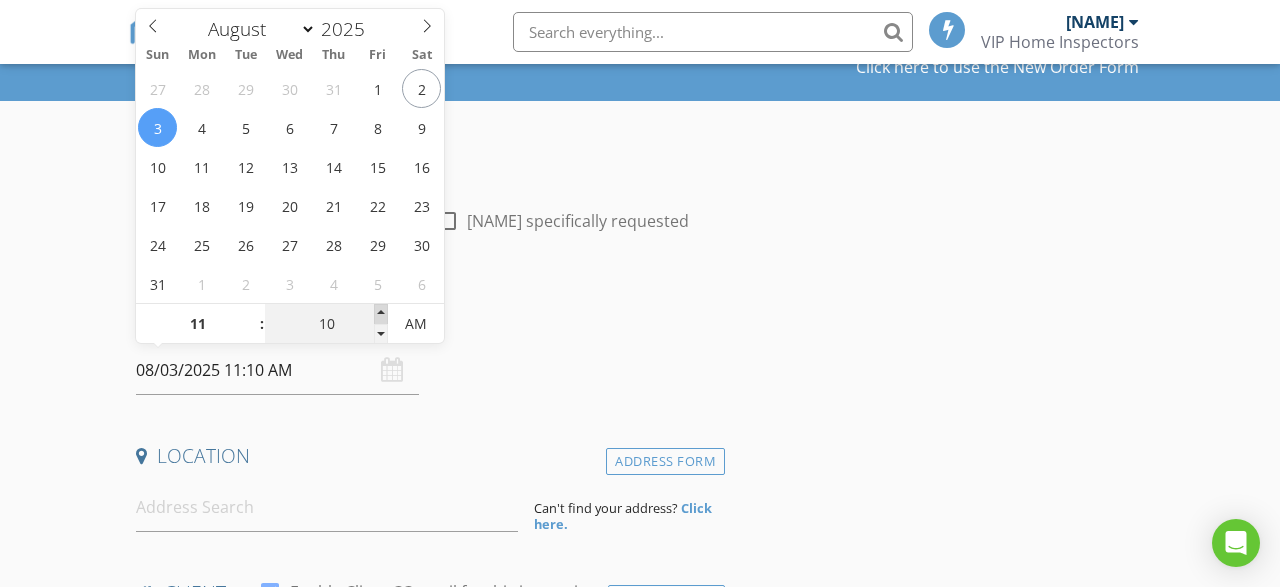 click at bounding box center [381, 314] 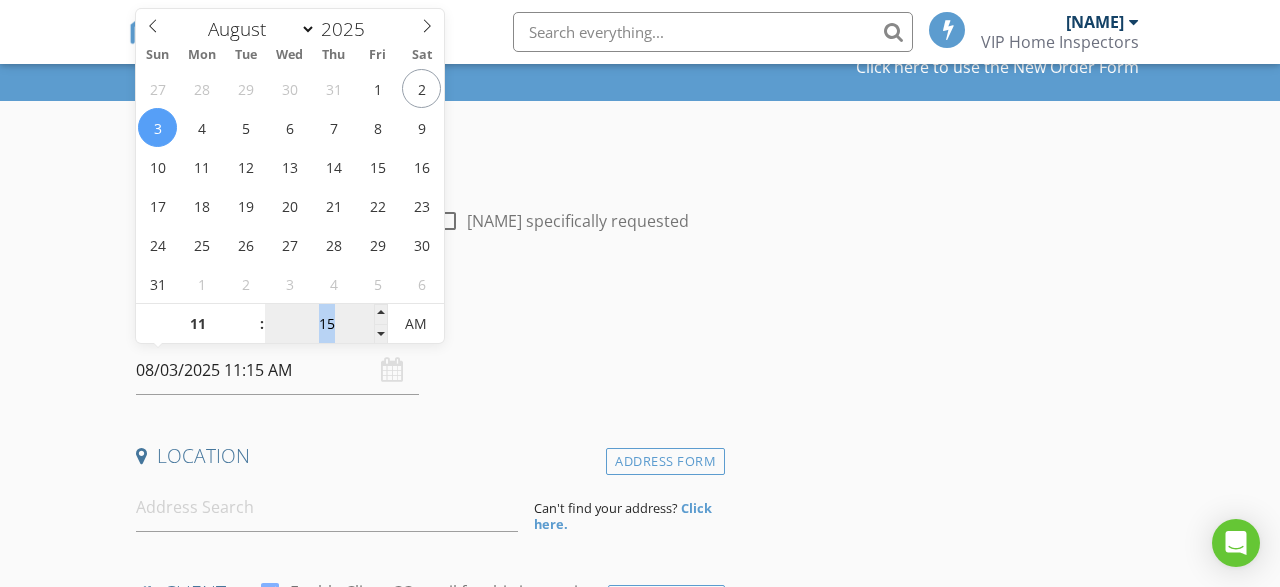 click on "15" at bounding box center [326, 324] 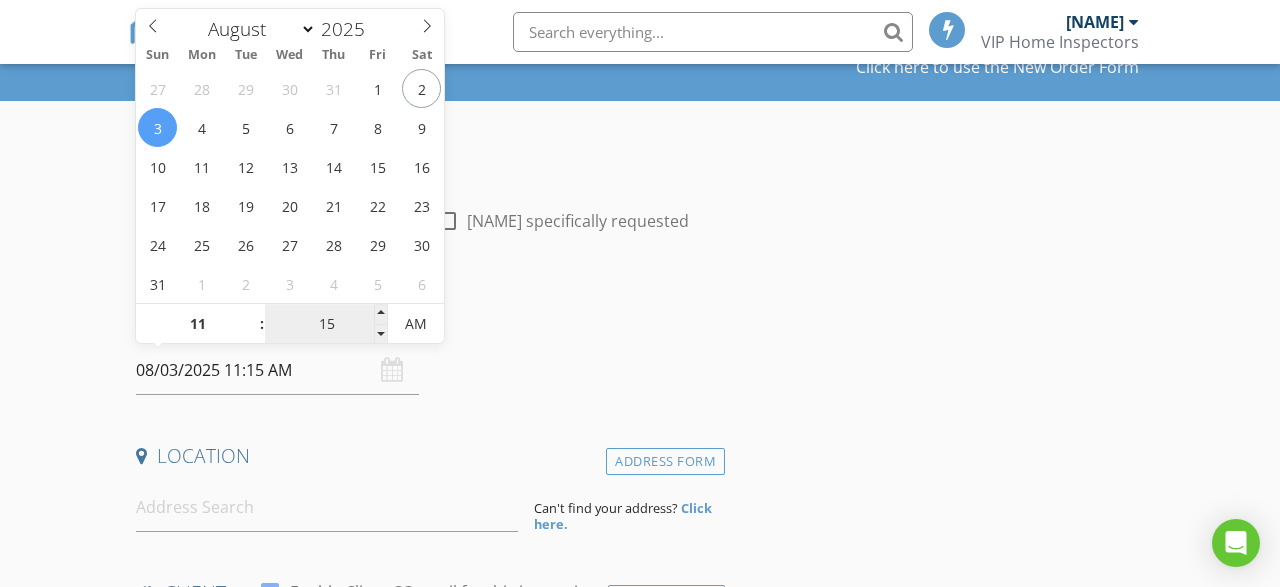 click on "15" at bounding box center (326, 325) 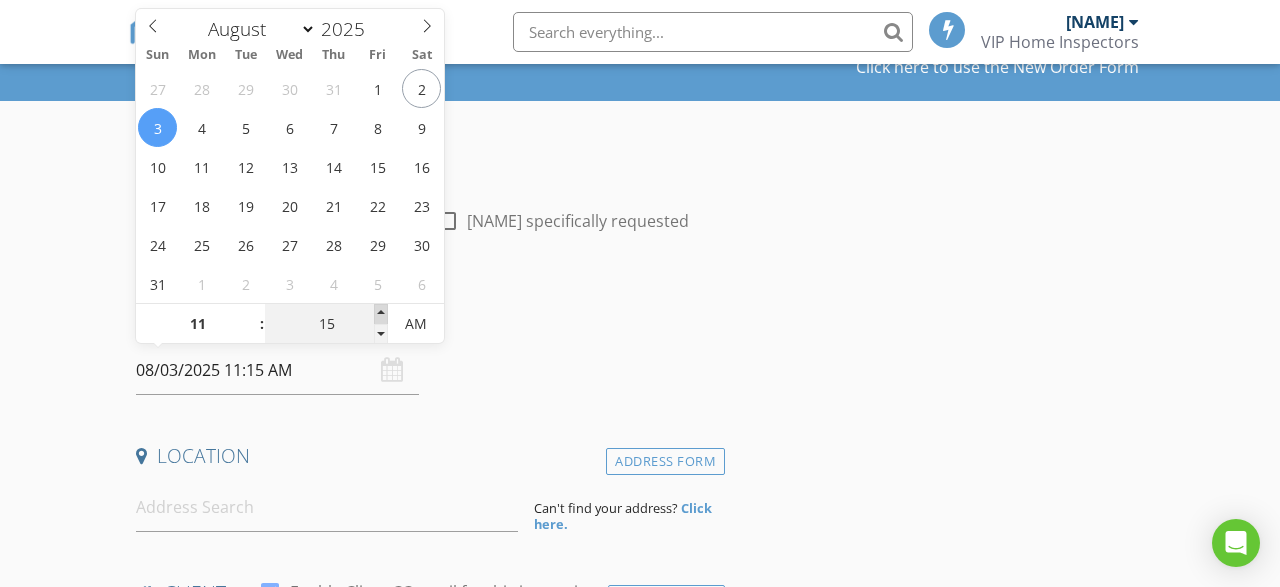 type on "08/03/2025 11:20 AM" 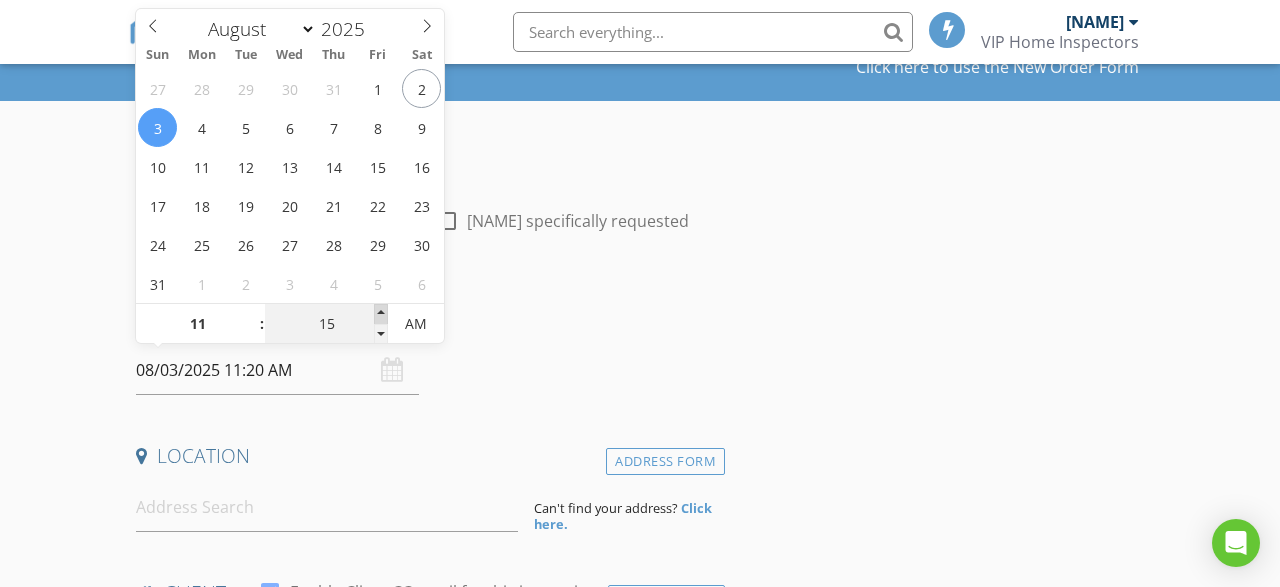 type on "20" 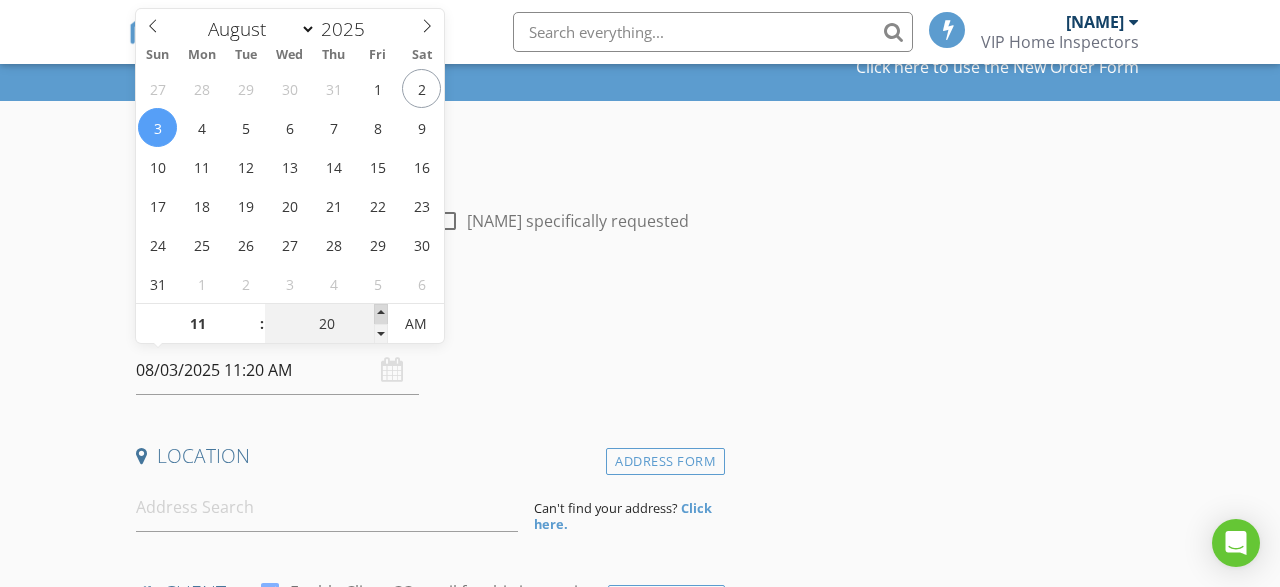 click at bounding box center (381, 314) 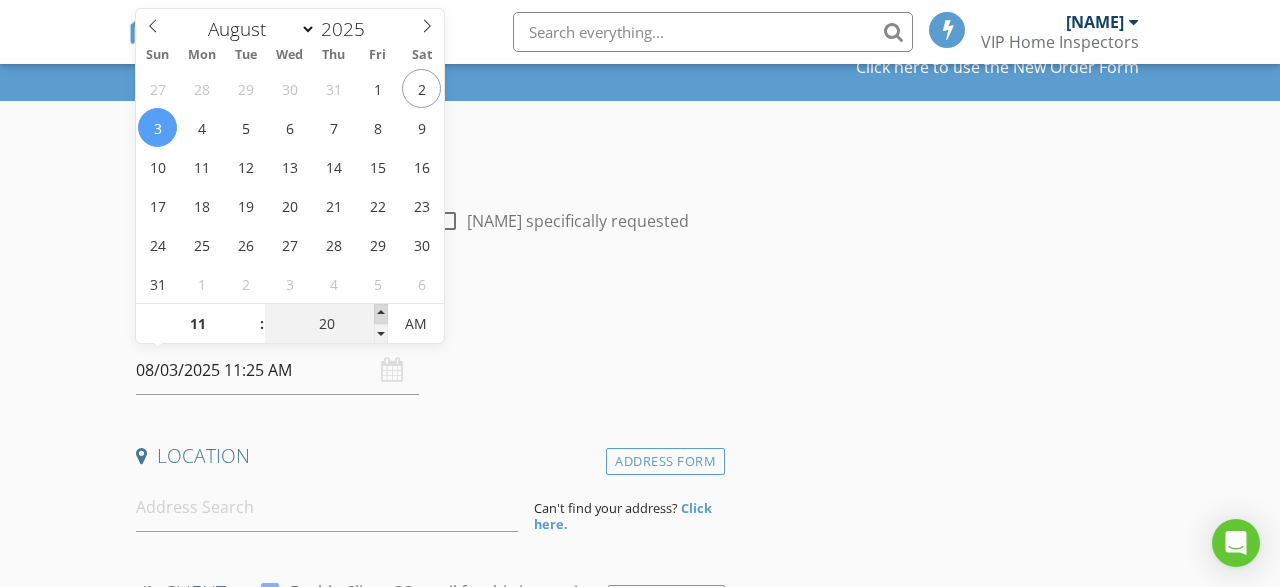type on "25" 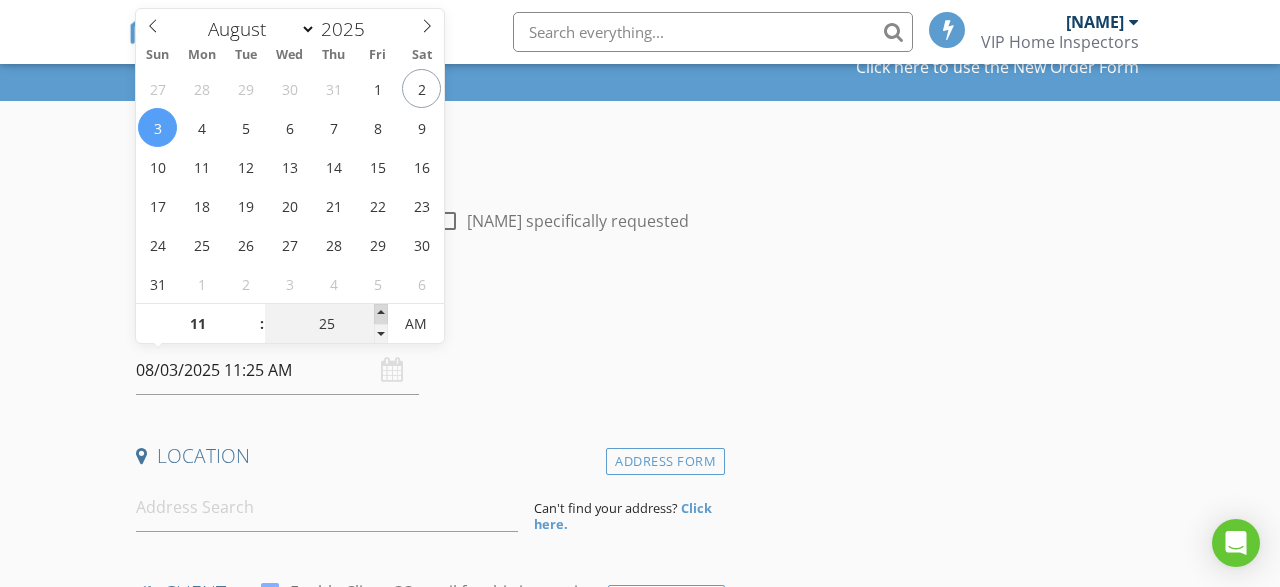 click at bounding box center [381, 314] 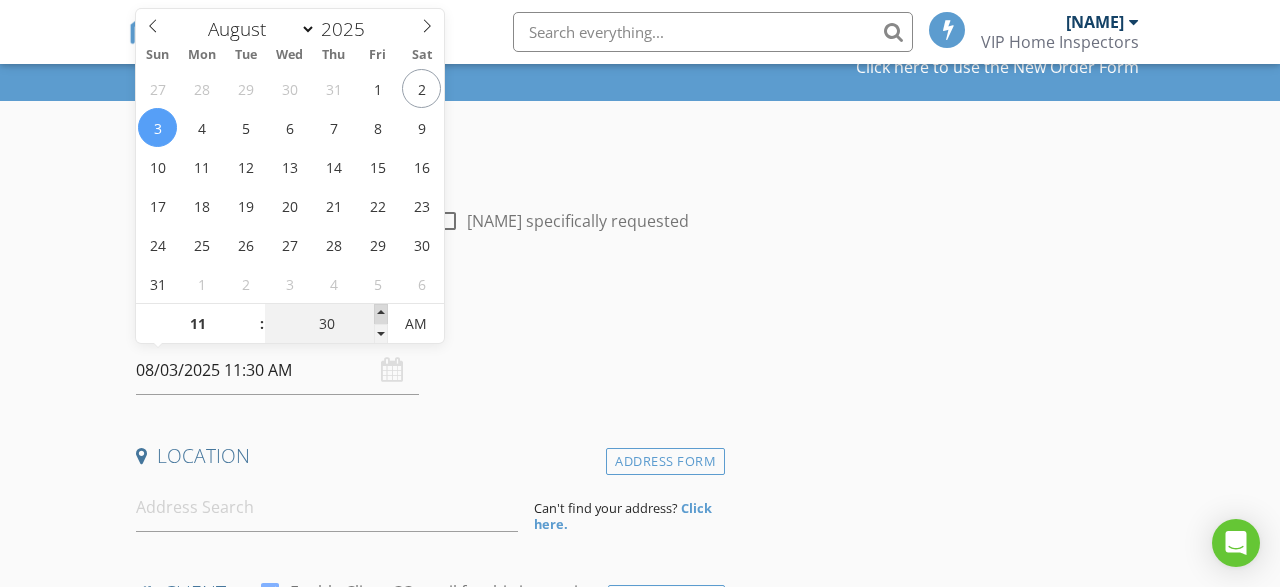 click at bounding box center [381, 314] 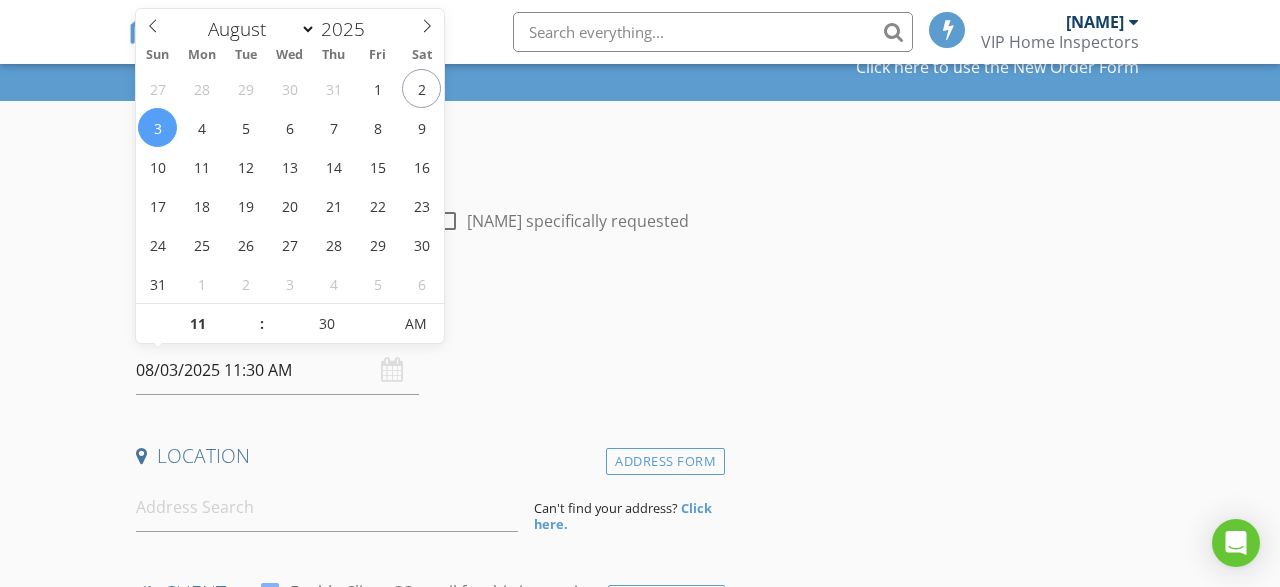 click on "INSPECTOR(S)
check_box   Curtis Gray   PRIMARY   Curtis Gray arrow_drop_down   check_box_outline_blank Curtis Gray specifically requested
Date/Time
08/03/2025 11:30 AM
Location
Address Form       Can't find your address?   Click here.
client
check_box Enable Client CC email for this inspection   Client Search     check_box_outline_blank Client is a Company/Organization     First Name   Last Name   Email   CC Email   Phone           Notes   Private Notes
ADD ADDITIONAL client
SERVICES
check_box_outline_blank   Sewer Scope   Sewer Scope check_box_outline_blank   Residential Inspection   arrow_drop_down     Select Discount Code arrow_drop_down    Charges       TOTAL   $0.00    Duration    No services with durations selected      Templates    No templates selected    Agreements" at bounding box center (426, 1525) 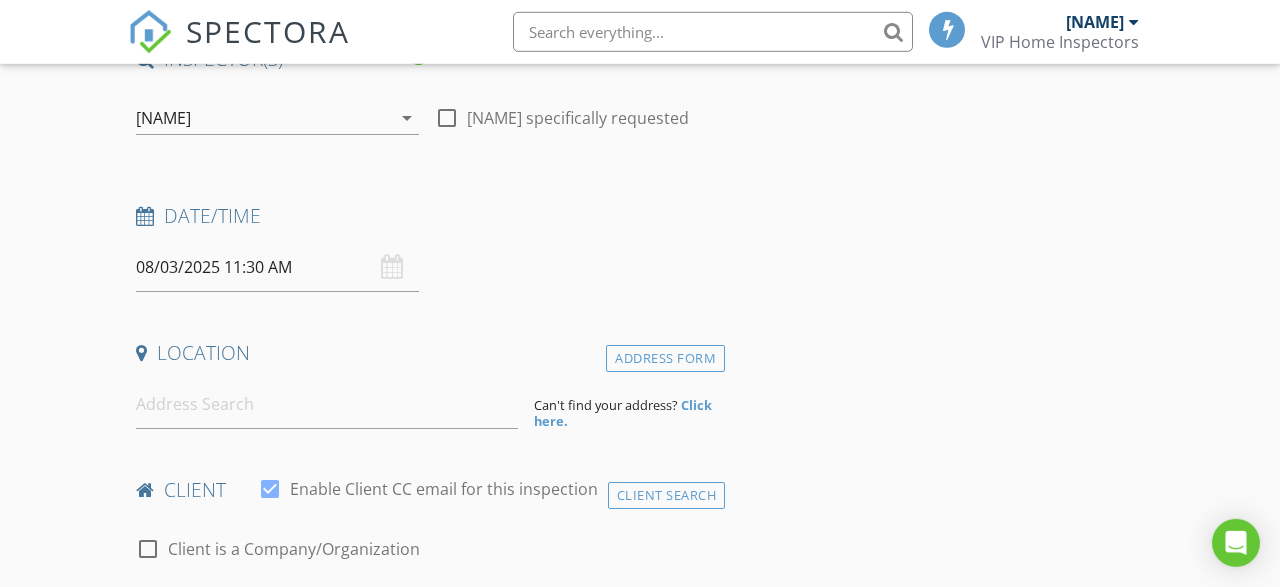 scroll, scrollTop: 208, scrollLeft: 0, axis: vertical 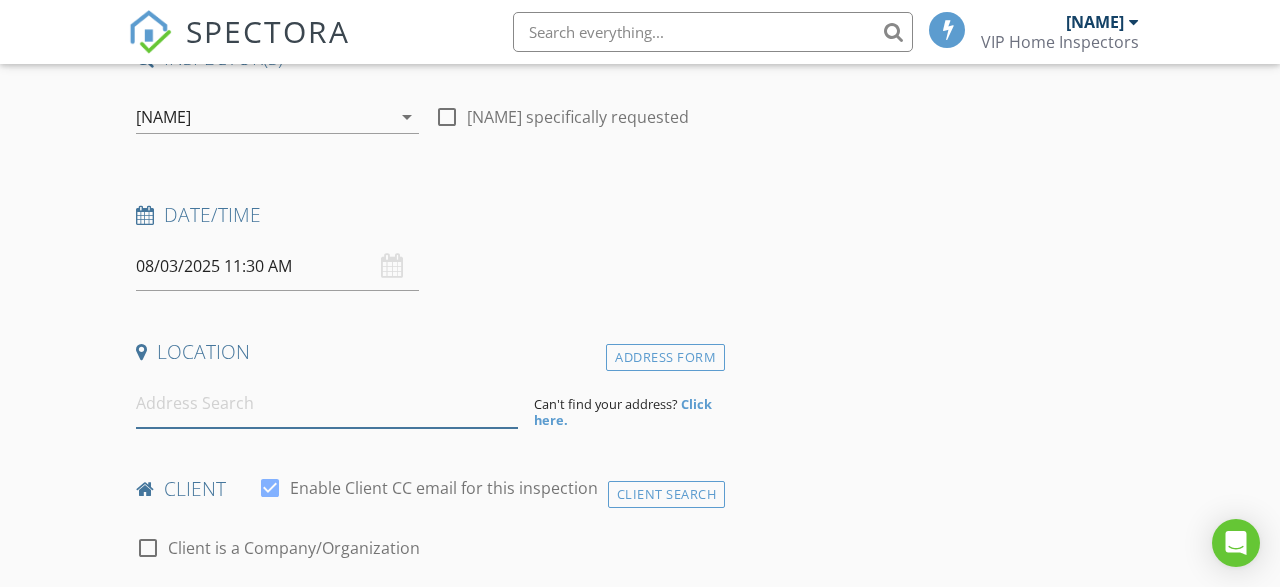 click at bounding box center (327, 403) 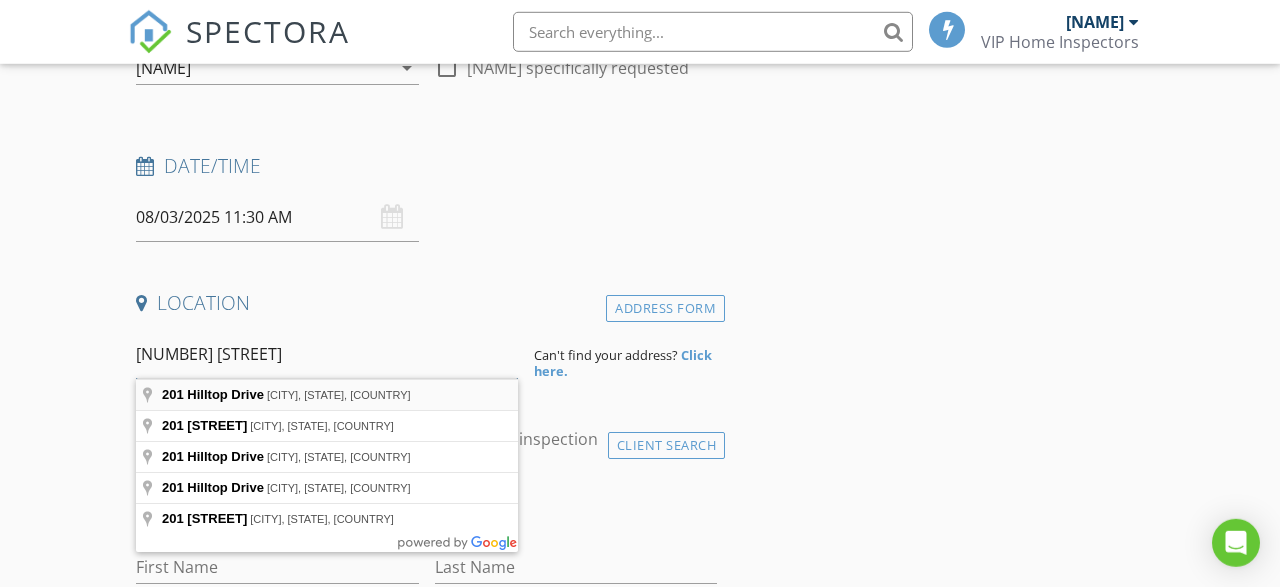 scroll, scrollTop: 312, scrollLeft: 0, axis: vertical 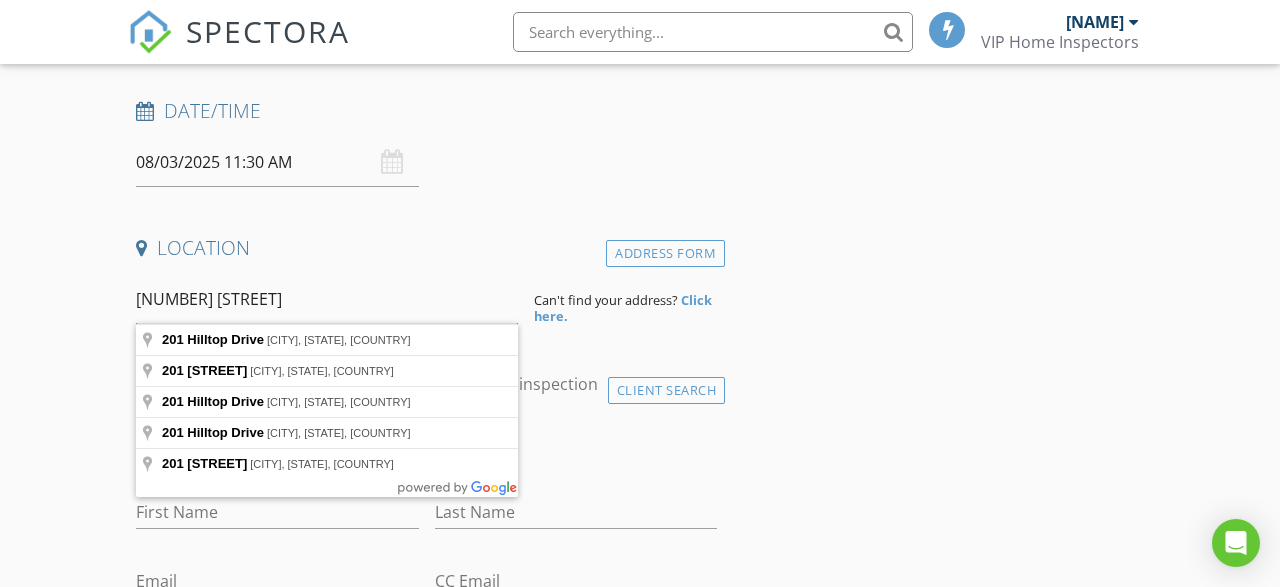 click on "201 N hilltop Dr" at bounding box center [327, 299] 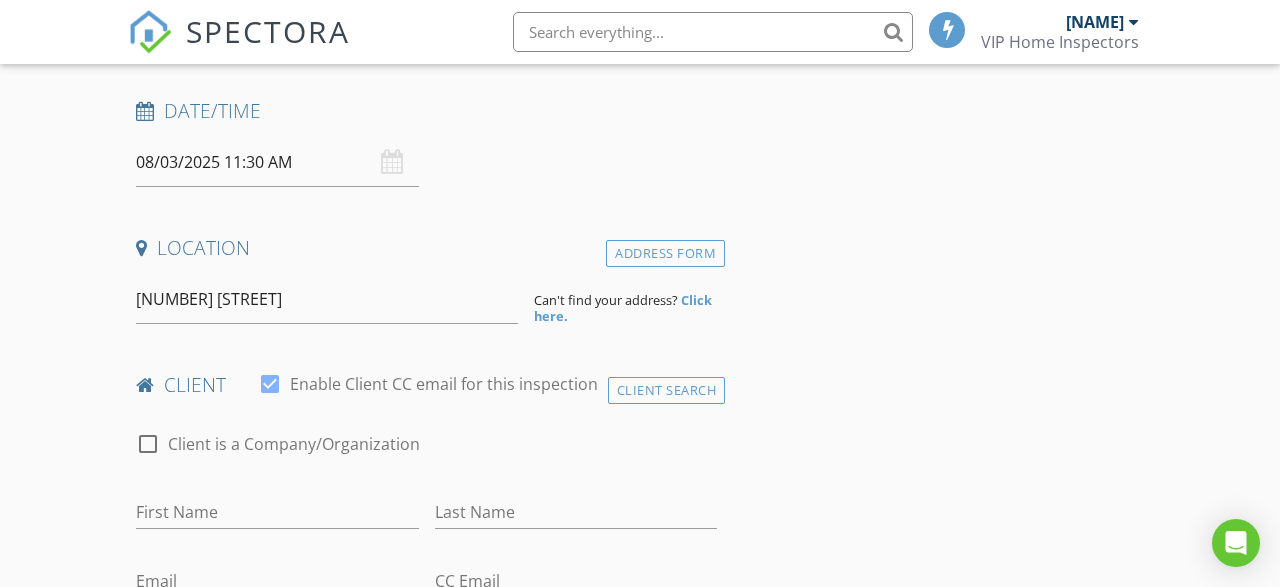 click on "check_box_outline_blank Client is a Company/Organization" at bounding box center [426, 454] 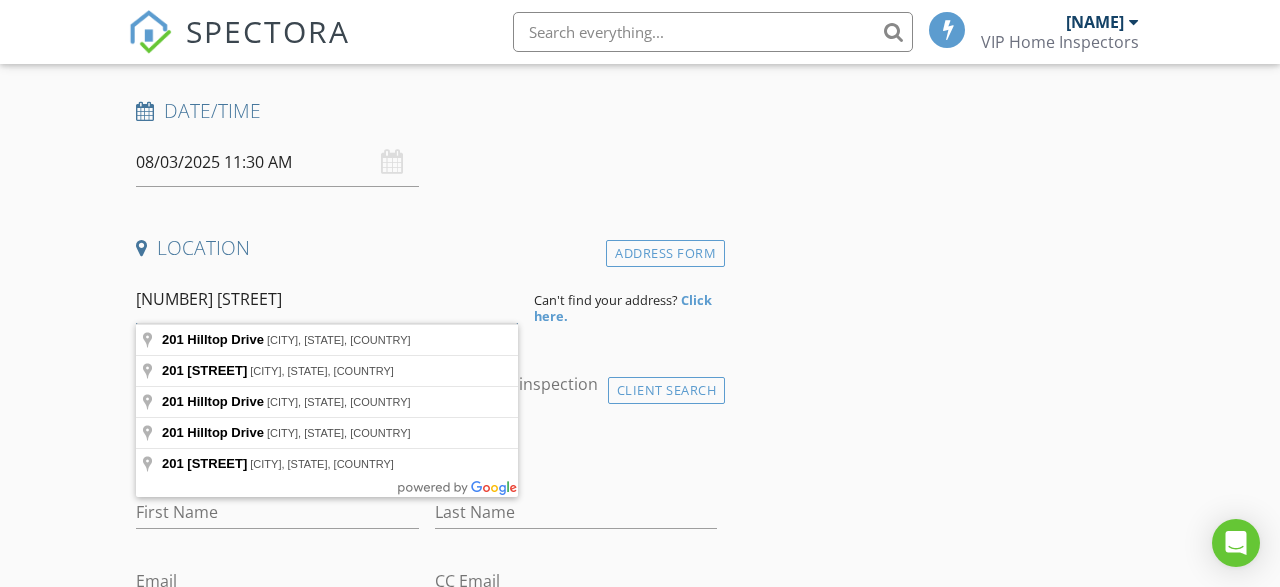click on "201 N Hilltop Dr" at bounding box center [327, 299] 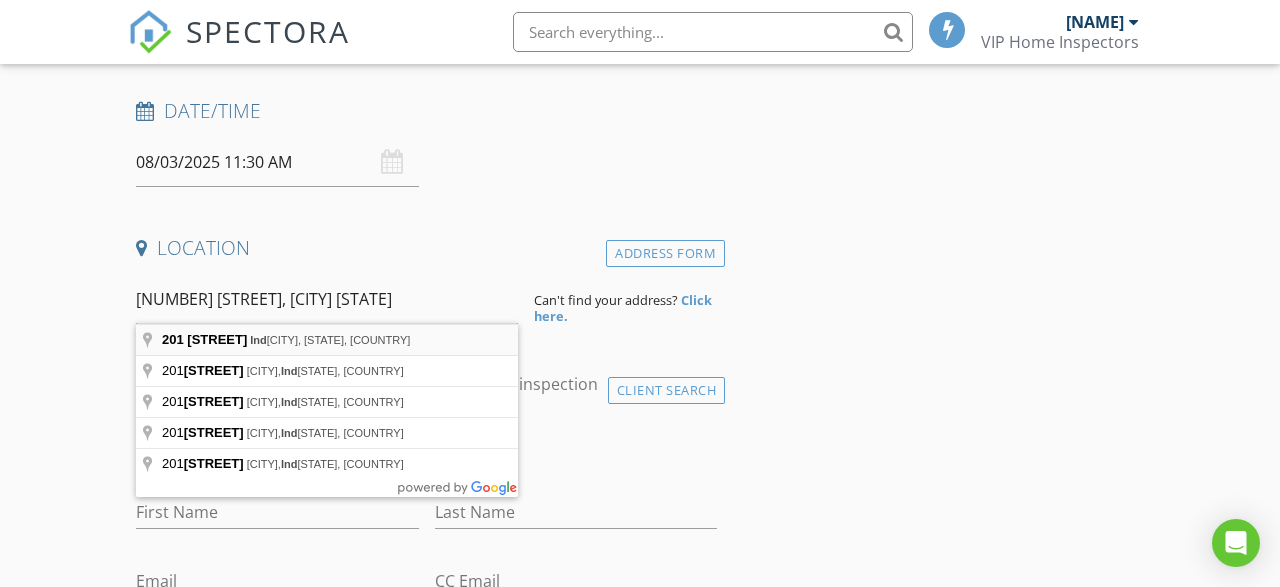 type on "201 Hilltop Dr, Independence, VA, USA" 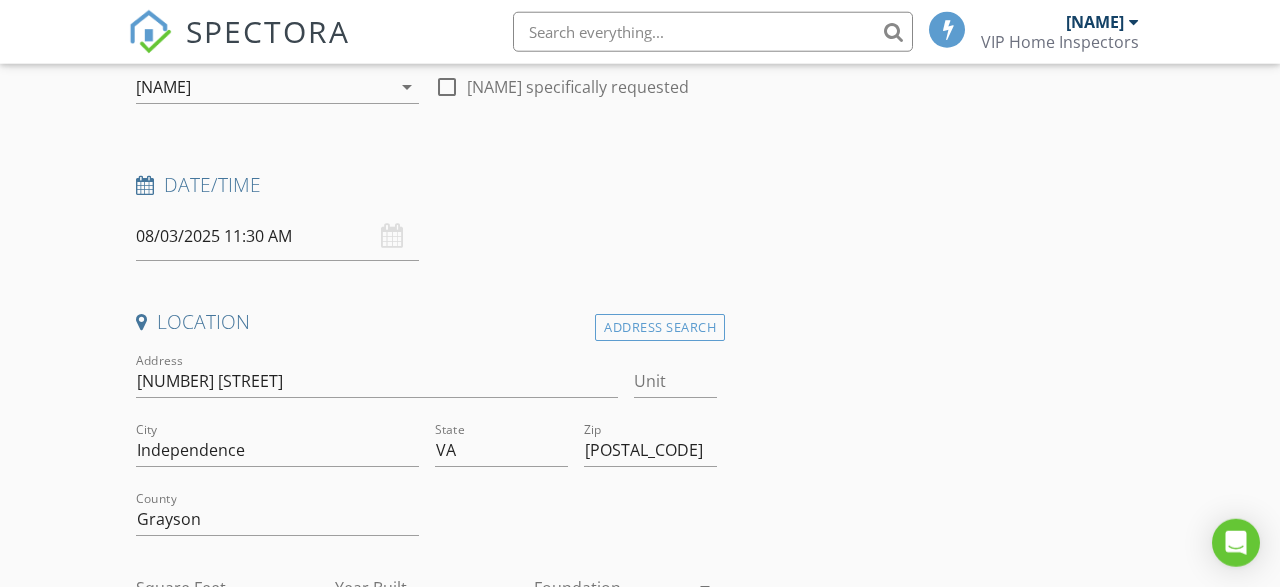 scroll, scrollTop: 208, scrollLeft: 0, axis: vertical 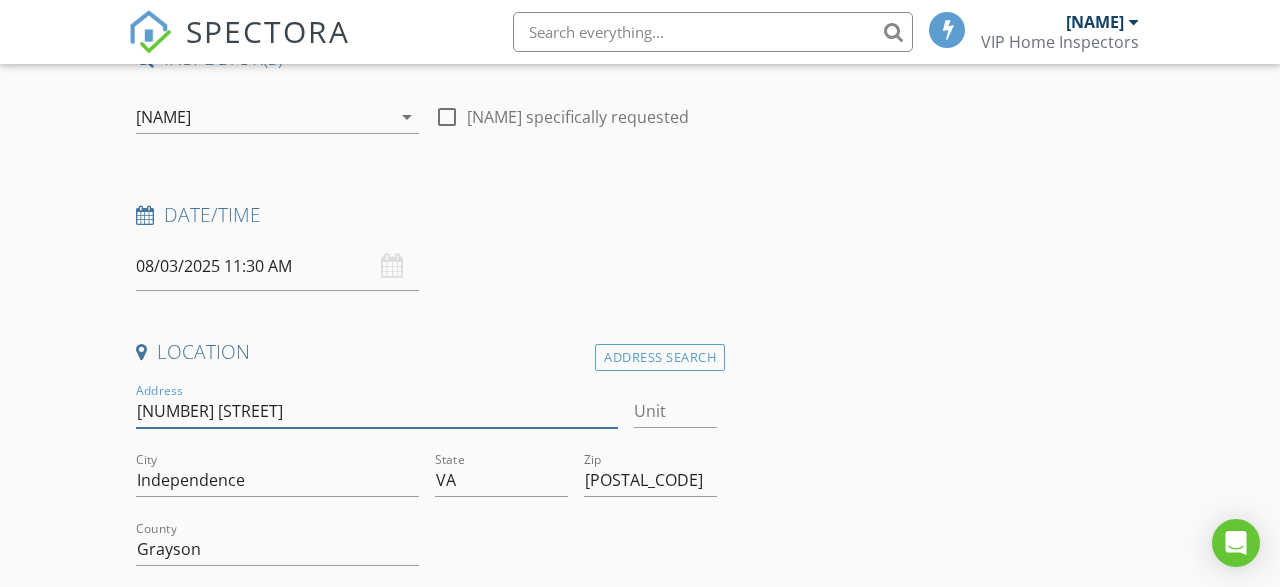 drag, startPoint x: 251, startPoint y: 414, endPoint x: 199, endPoint y: 415, distance: 52.009613 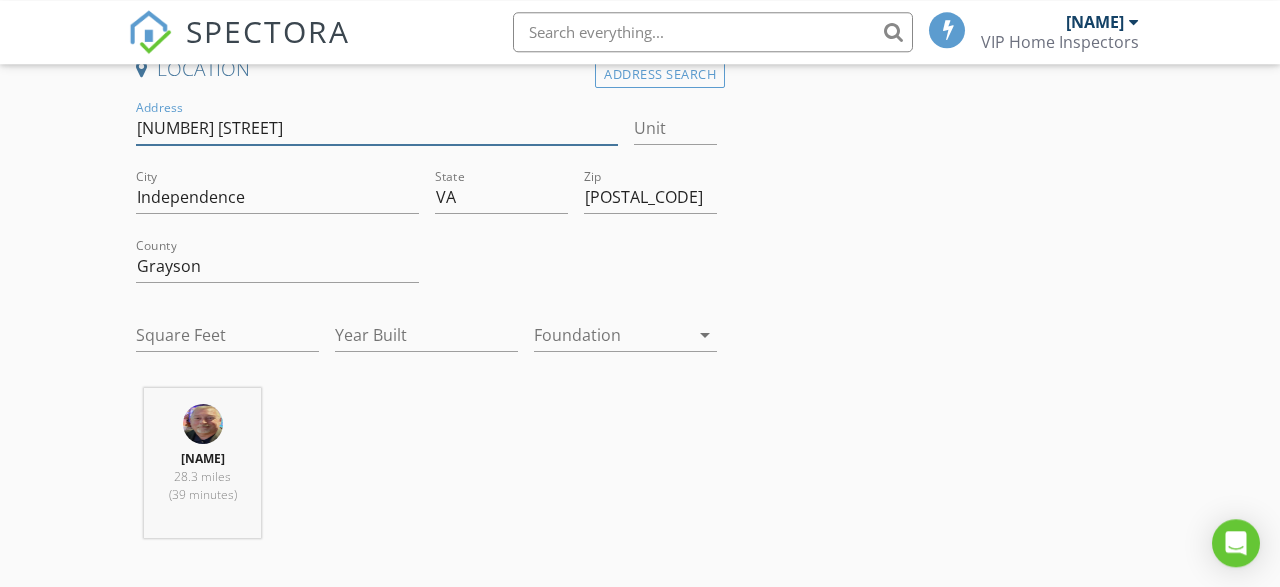 scroll, scrollTop: 520, scrollLeft: 0, axis: vertical 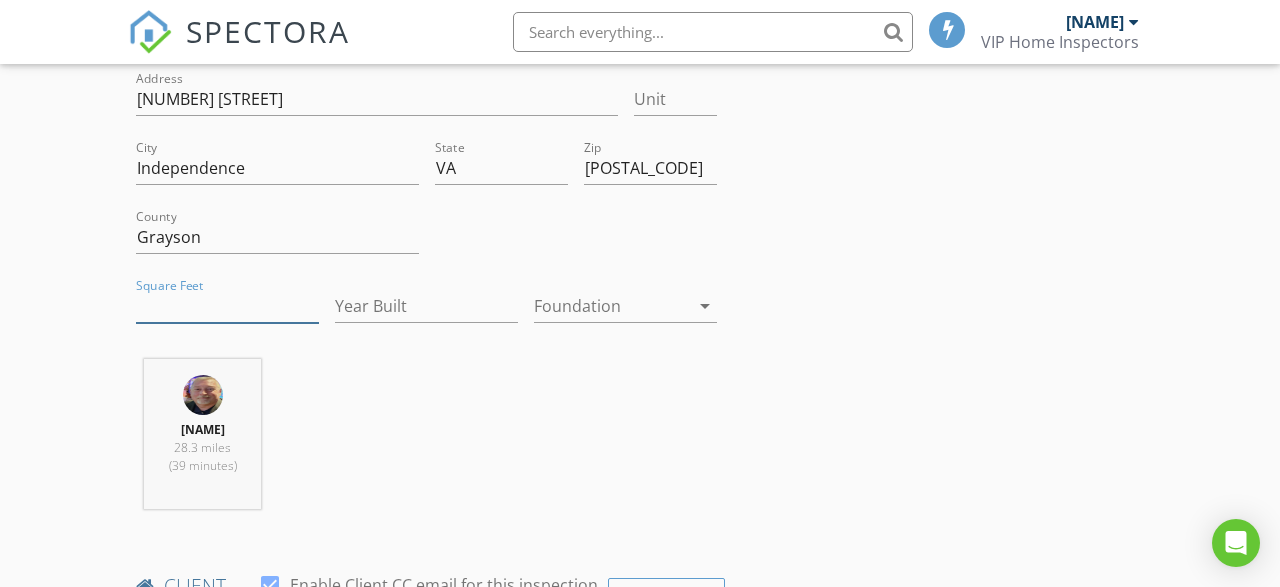 click on "Square Feet" at bounding box center [227, 306] 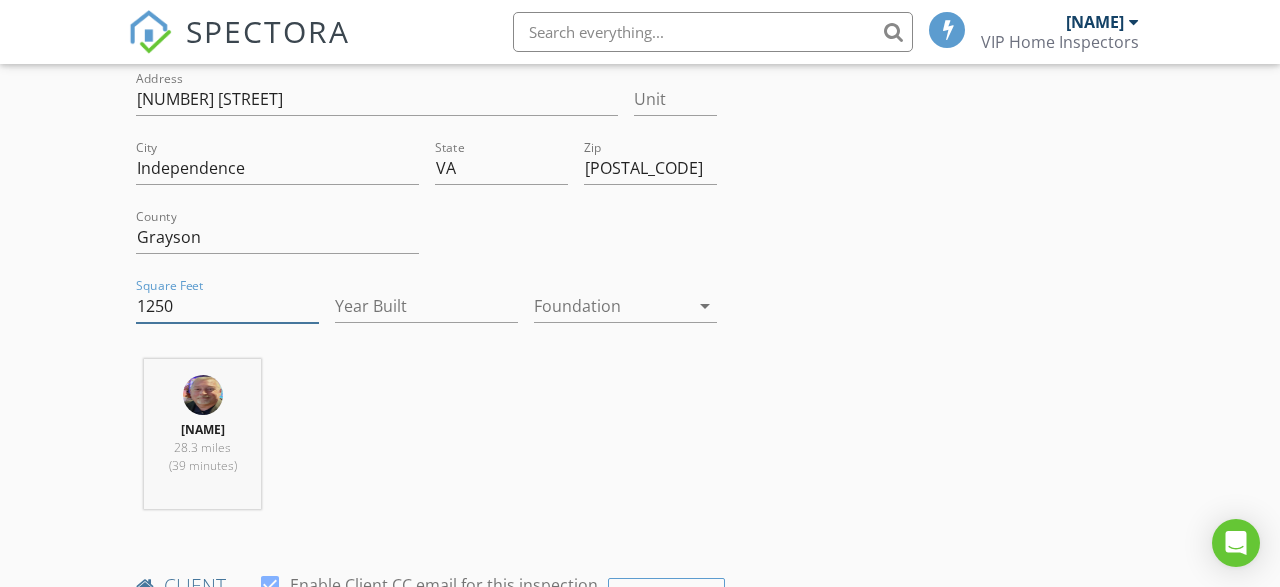 type on "1250" 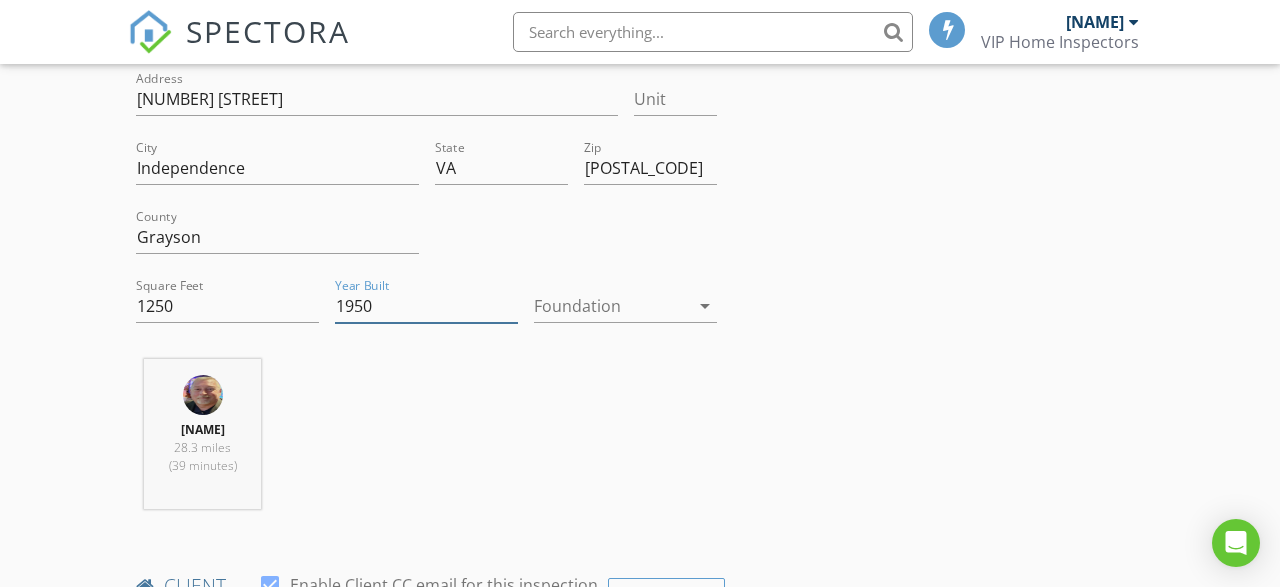 type on "1950" 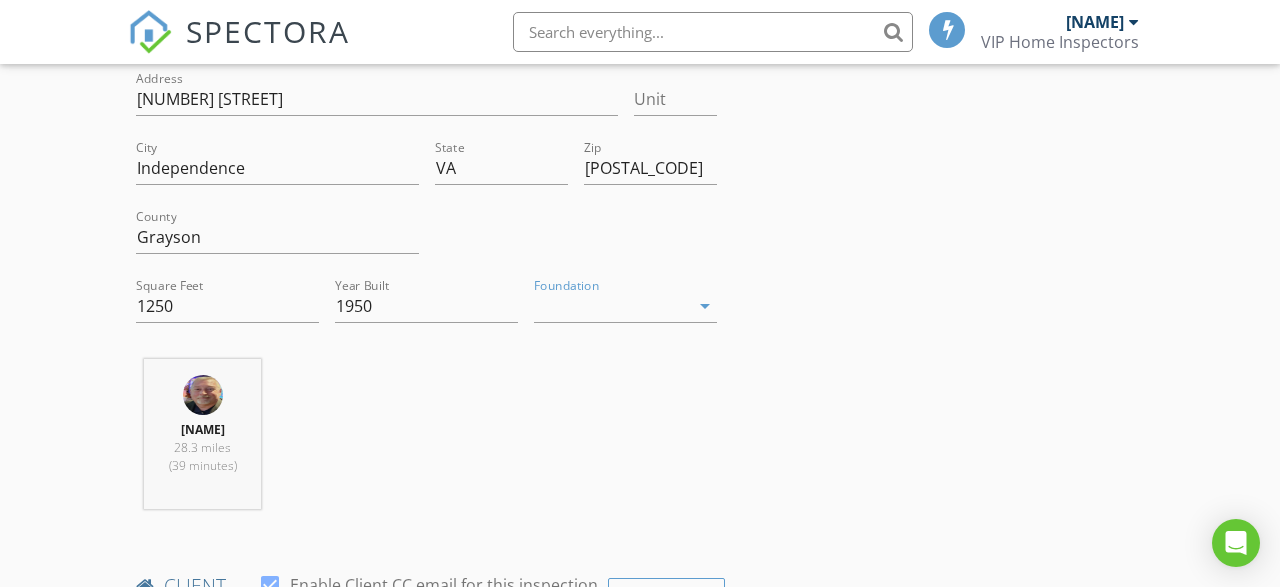 click on "arrow_drop_down" at bounding box center [705, 306] 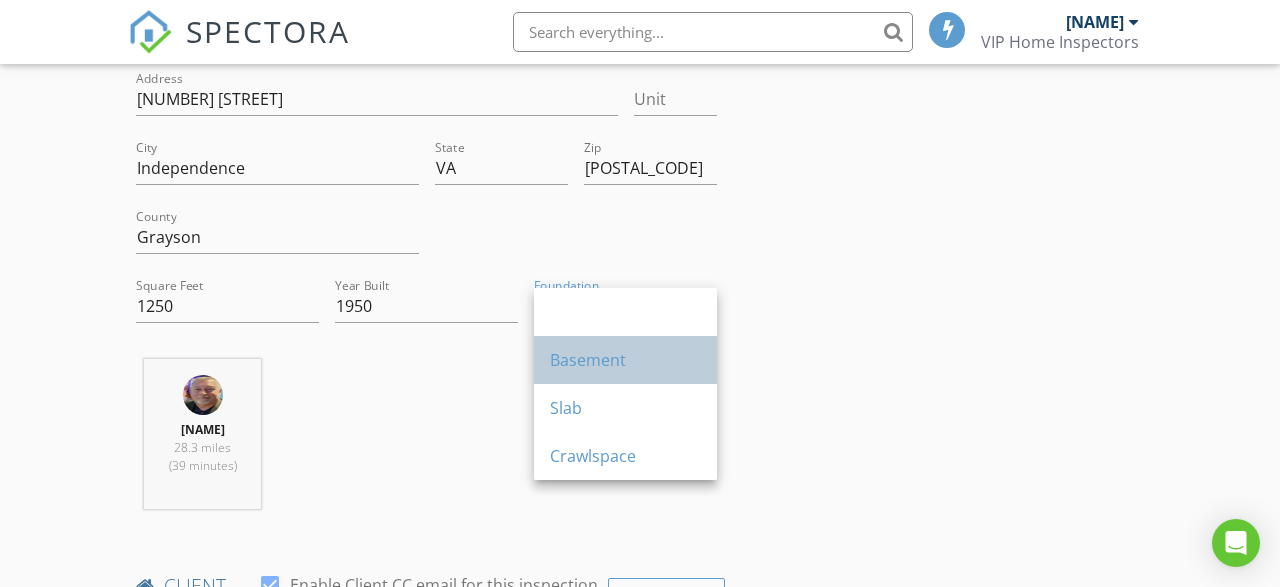 click on "Basement" at bounding box center [625, 360] 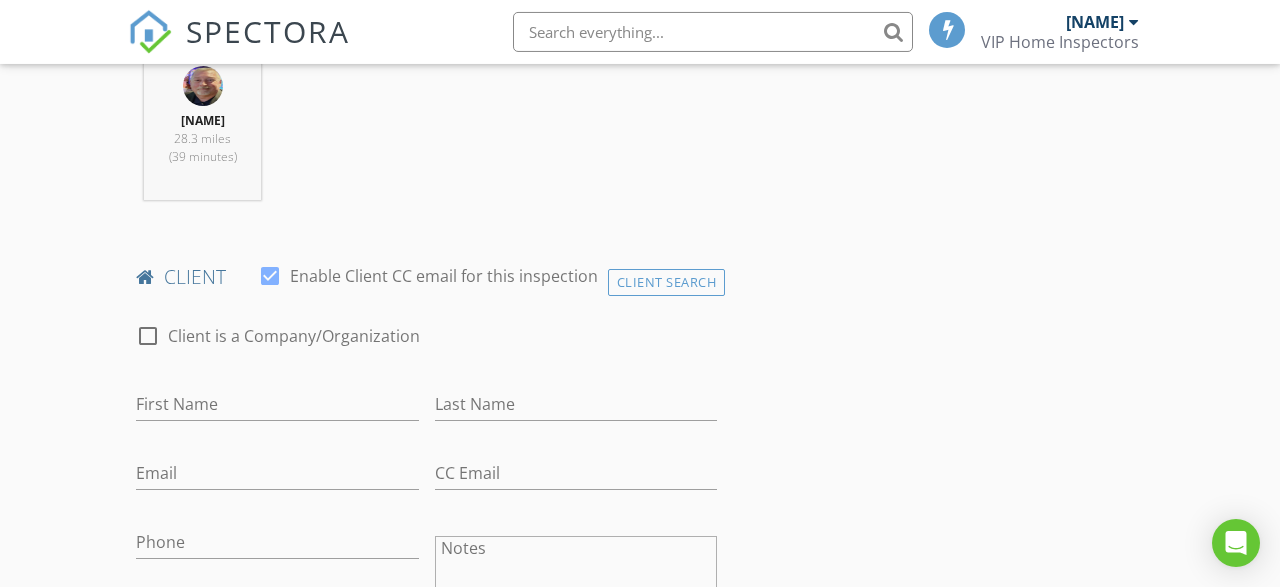 scroll, scrollTop: 832, scrollLeft: 0, axis: vertical 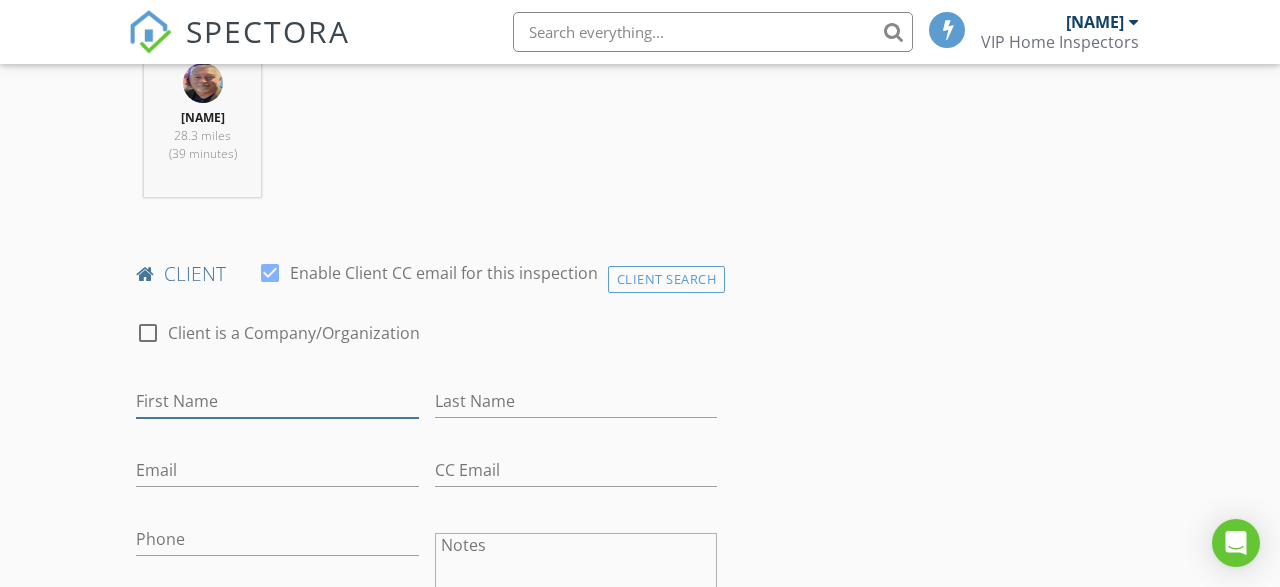 click on "First Name" at bounding box center (277, 401) 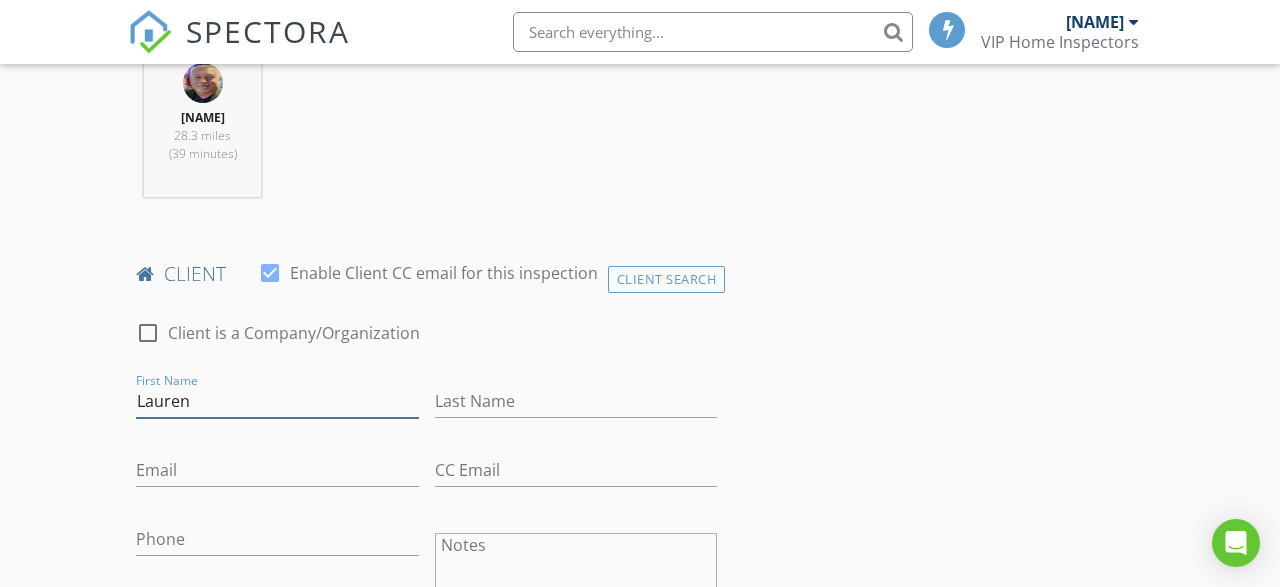 type on "Lauren" 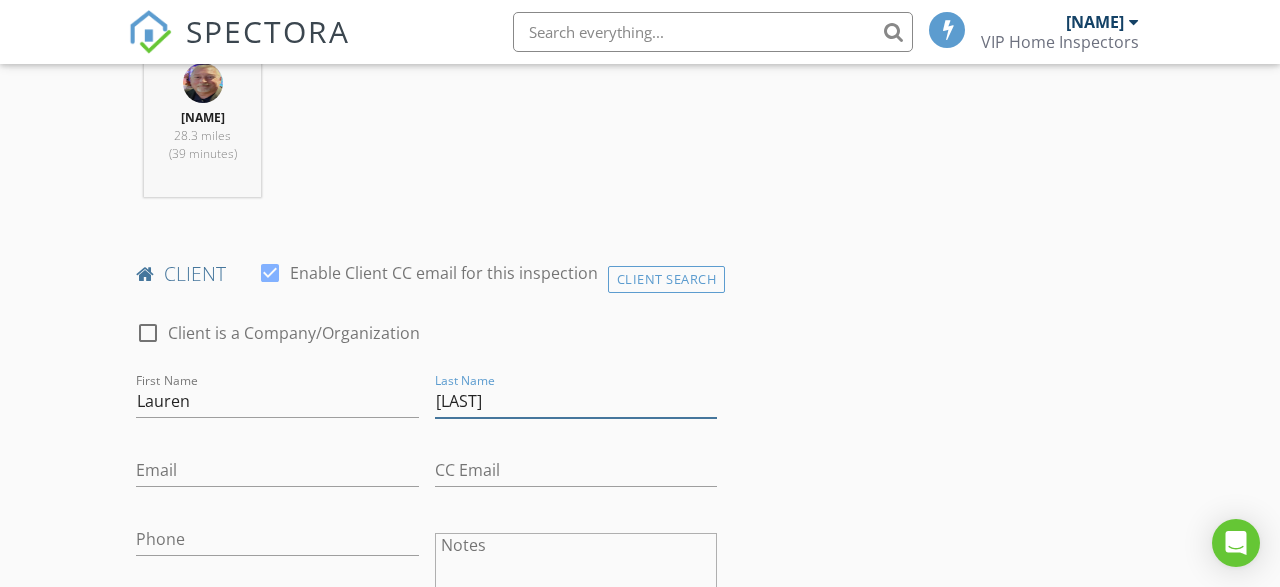 type on "Spina" 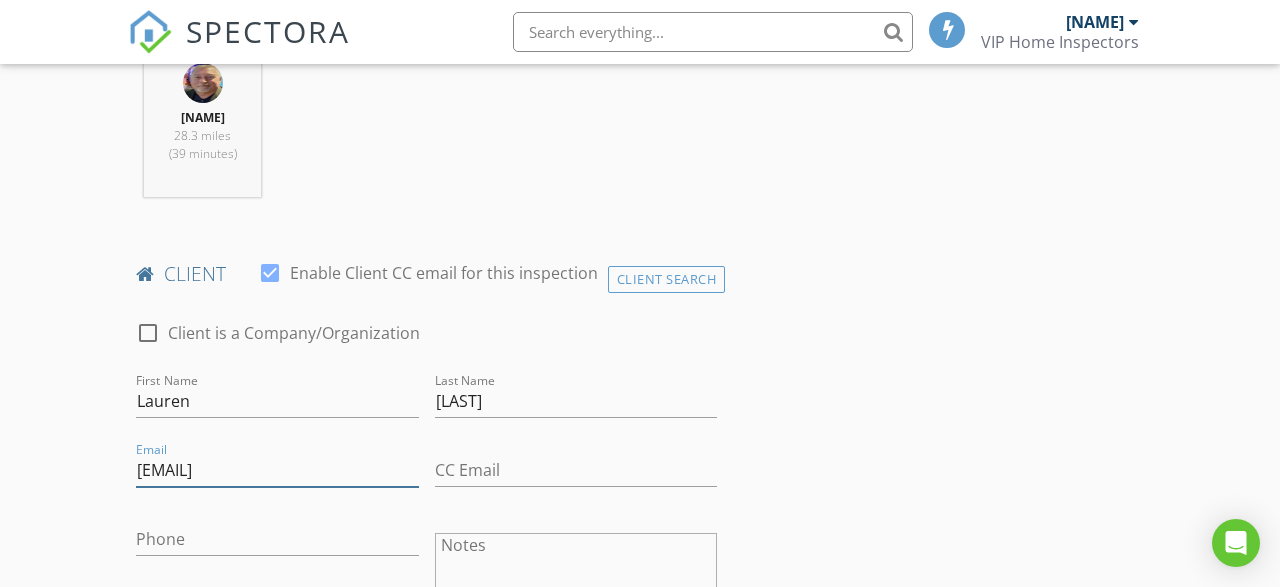 click on "laurennspina@gamil" at bounding box center [277, 470] 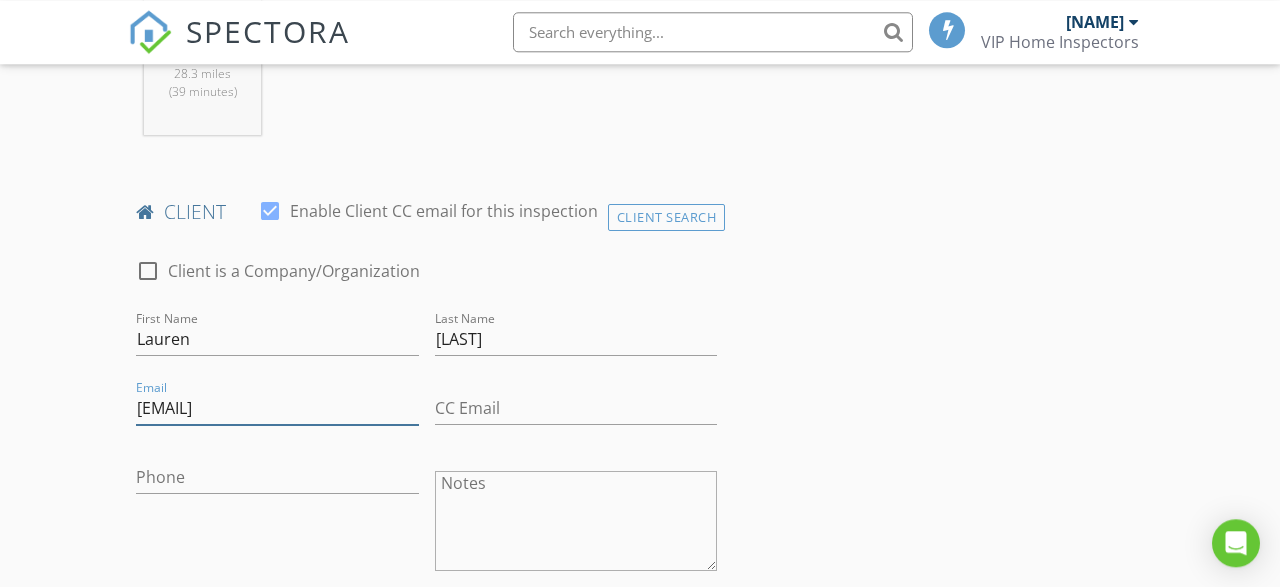 scroll, scrollTop: 936, scrollLeft: 0, axis: vertical 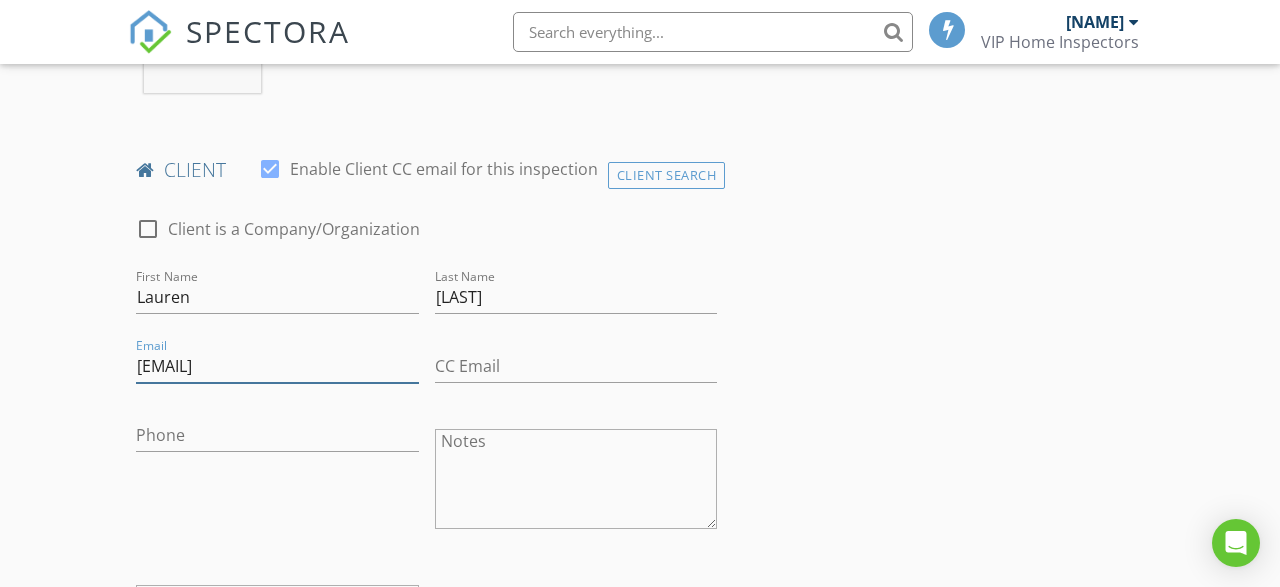 type on "laurennspinaa@gmail" 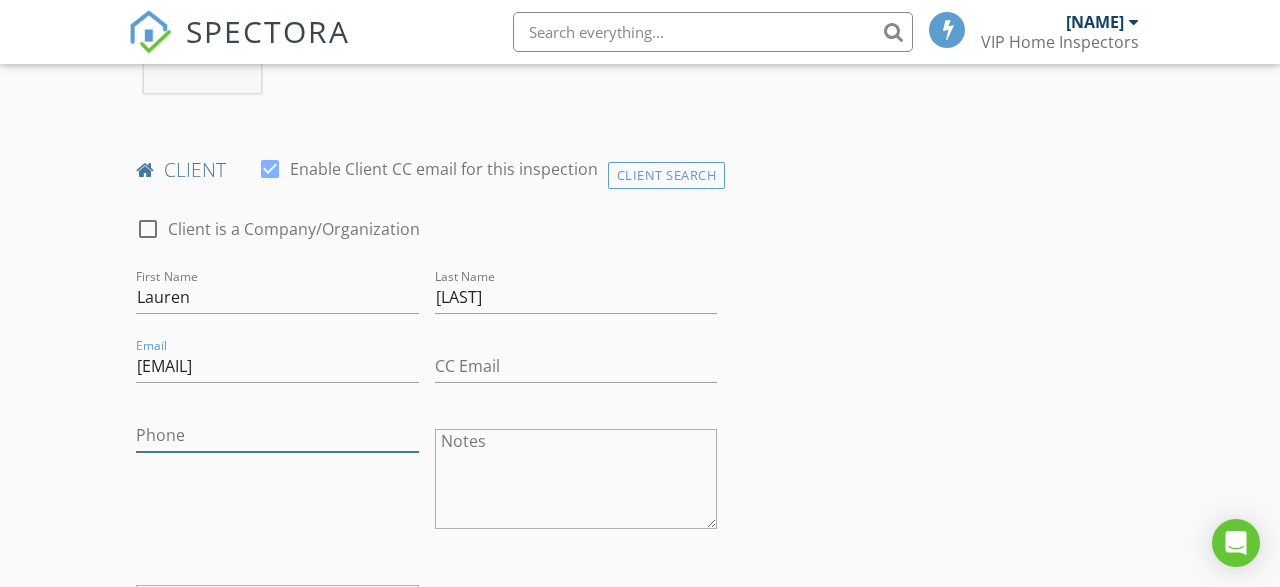 click on "Phone" at bounding box center (277, 435) 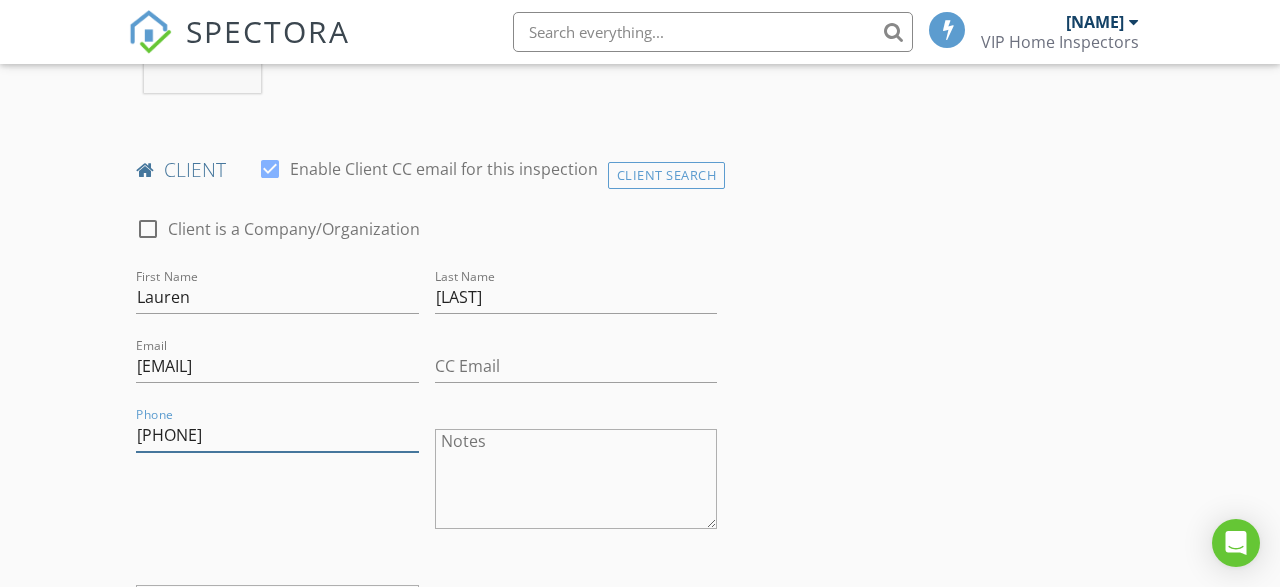 type on "239-822-8085" 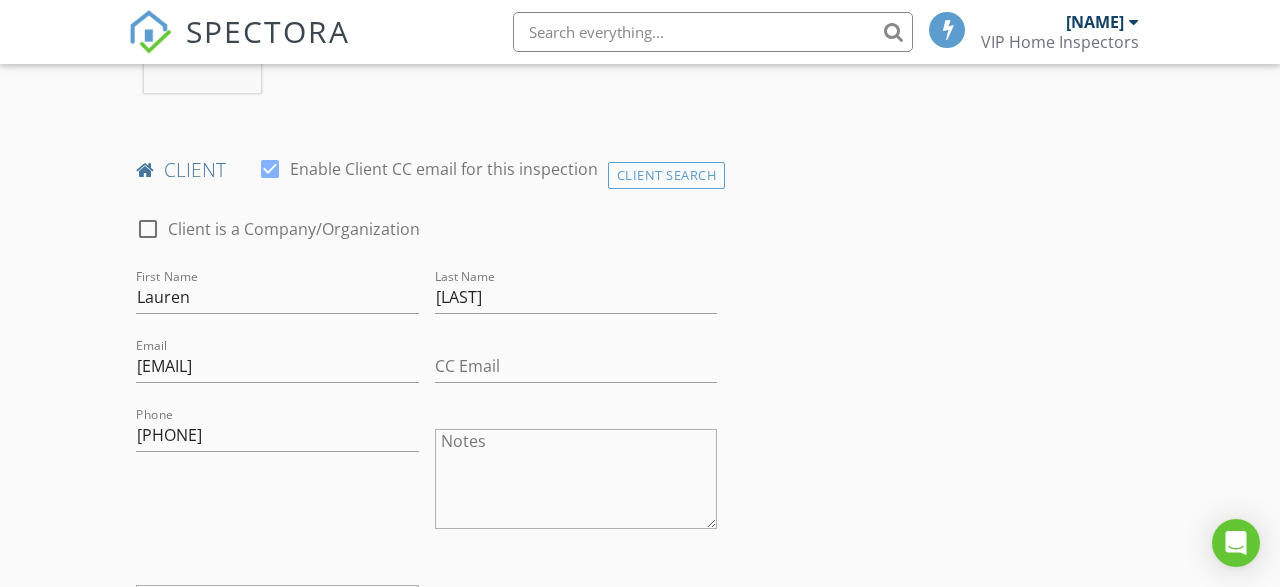 click on "INSPECTOR(S)
check_box   Curtis Gray   PRIMARY   Curtis Gray arrow_drop_down   check_box_outline_blank Curtis Gray specifically requested
Date/Time
08/03/2025 11:30 AM
Location
Address Search       Address 201 Hilltop Dr   Unit   City Independence   State VA   Zip 24348   County Grayson     Square Feet 1250   Year Built 1950   Foundation Basement arrow_drop_down     Curtis Gray     28.3 miles     (39 minutes)
client
check_box Enable Client CC email for this inspection   Client Search     check_box_outline_blank Client is a Company/Organization     First Name Lauren   Last Name Spina   Email laurennspinaa@gmail   CC Email   Phone 239-822-8085           Notes   Private Notes
ADD ADDITIONAL client
SERVICES
check_box_outline_blank   Sewer Scope   Sewer Scope     arrow_drop_down" at bounding box center (640, 956) 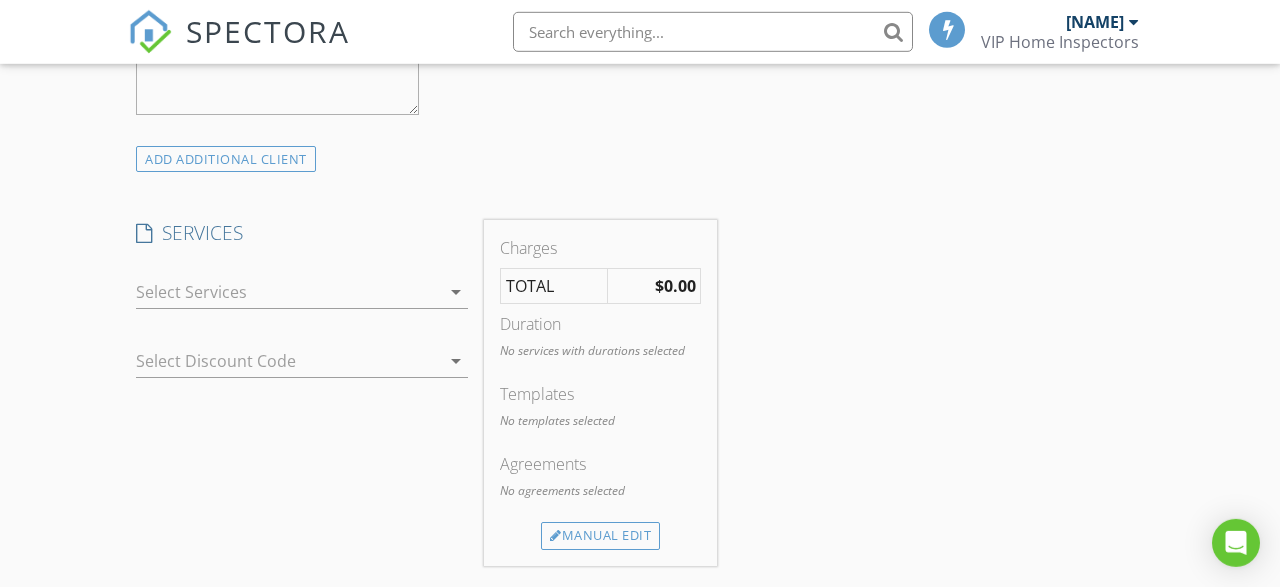 scroll, scrollTop: 1560, scrollLeft: 0, axis: vertical 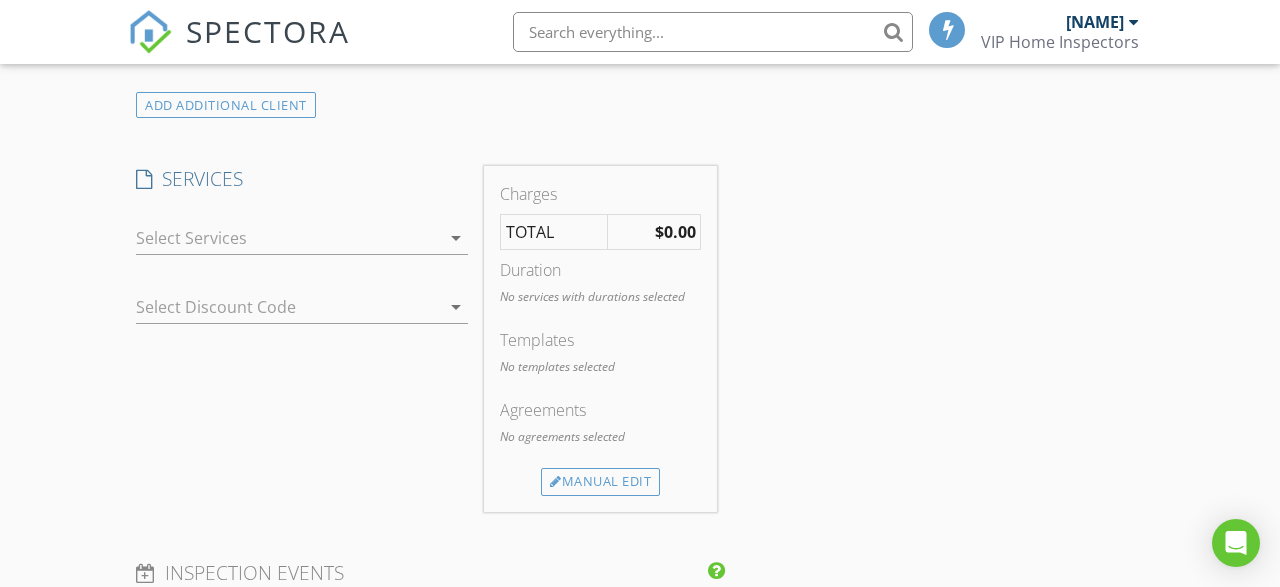 click on "arrow_drop_down" at bounding box center [456, 238] 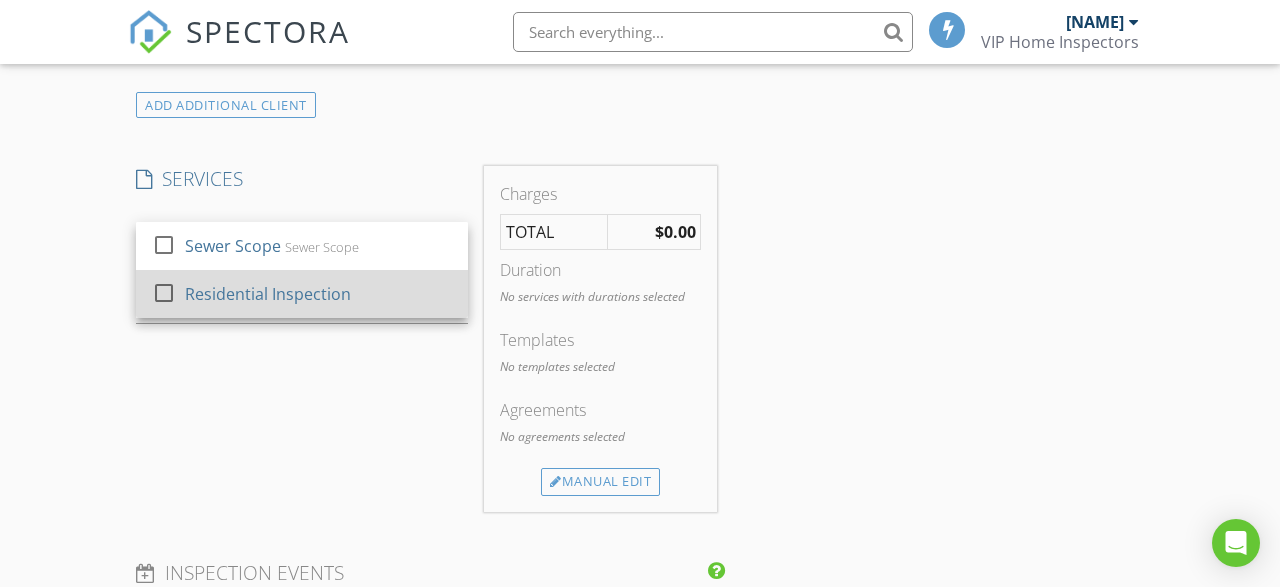 click on "Residential Inspection" at bounding box center (268, 294) 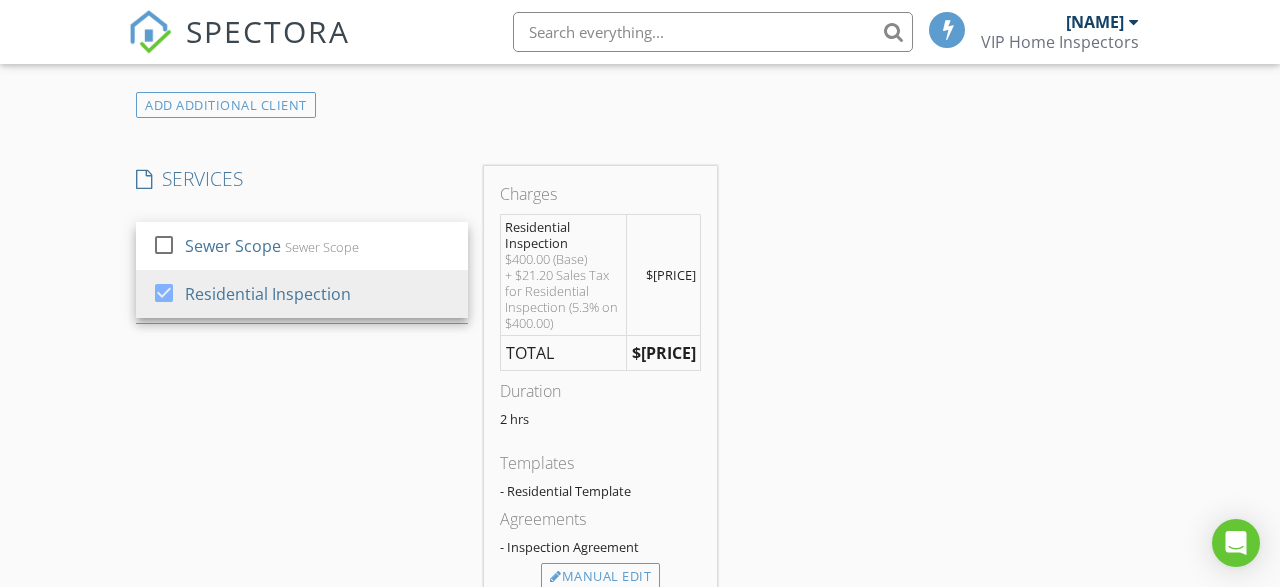 scroll, scrollTop: 1456, scrollLeft: 0, axis: vertical 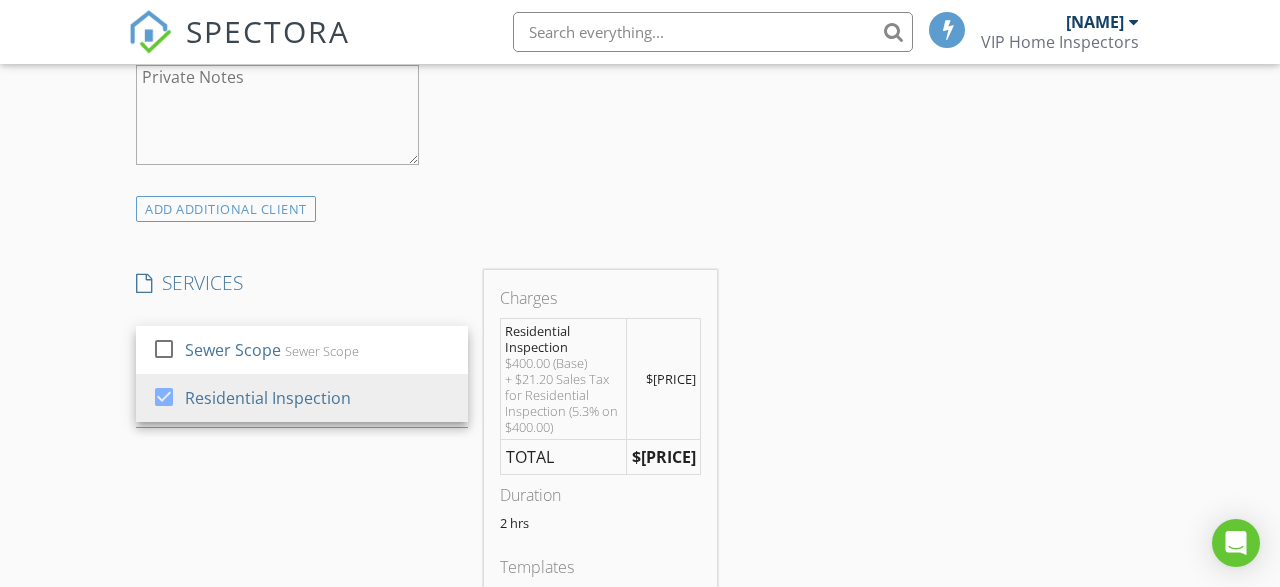 click on "$400.00 (Base)
+ $21.20 Sales Tax for Residential Inspection (5.3% on $400.00)" at bounding box center (563, 395) 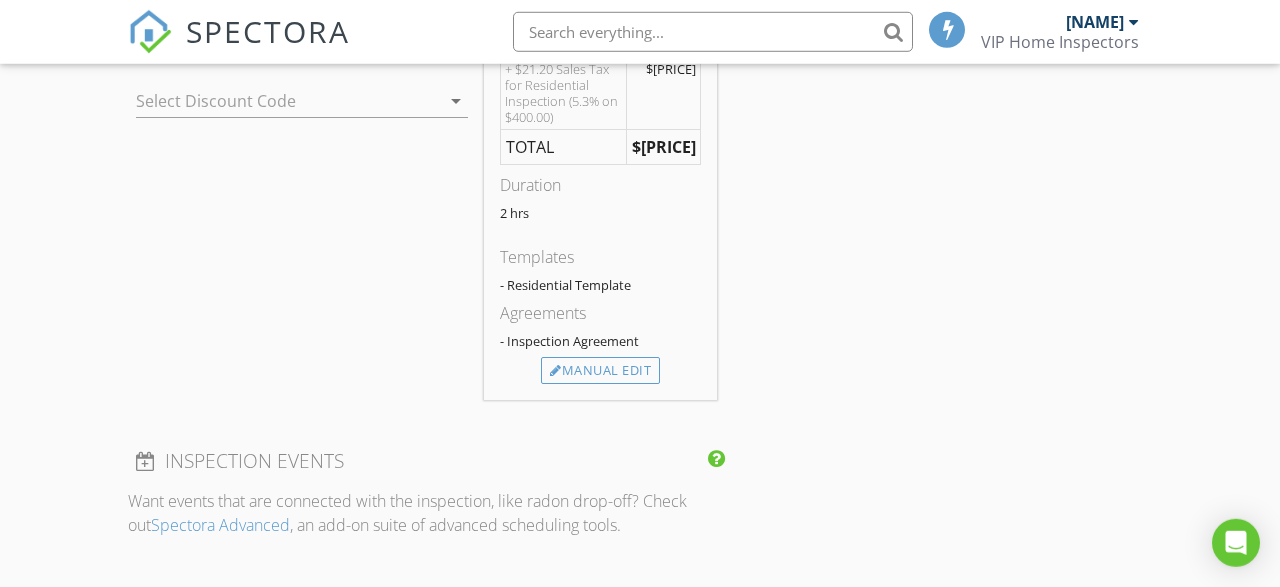 scroll, scrollTop: 1768, scrollLeft: 0, axis: vertical 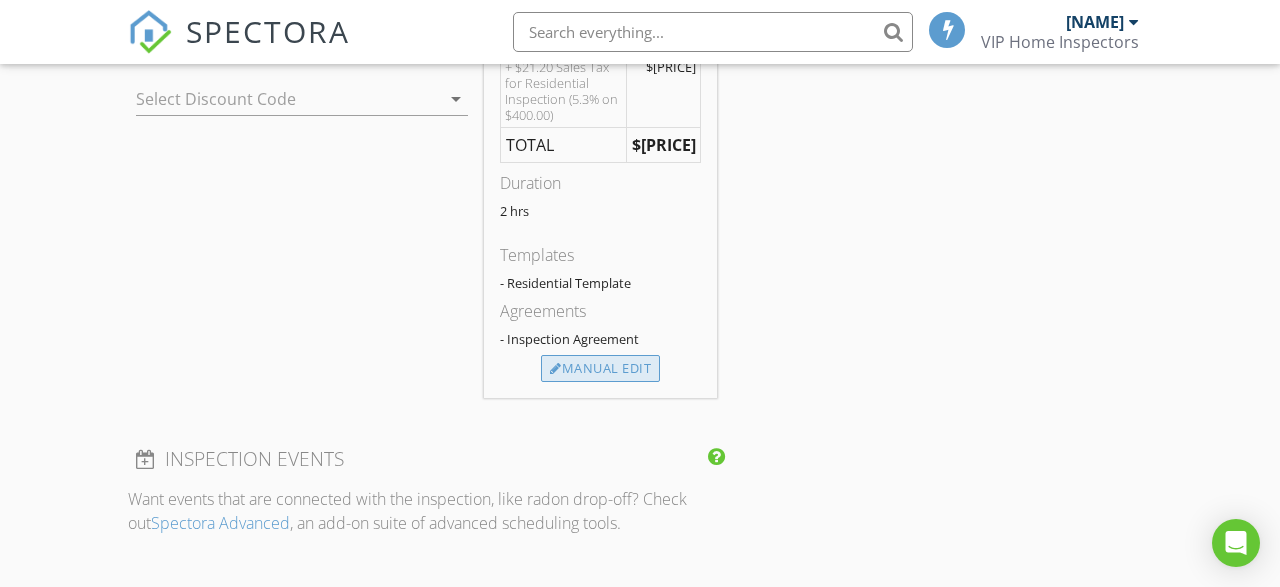 click on "Manual Edit" at bounding box center (600, 369) 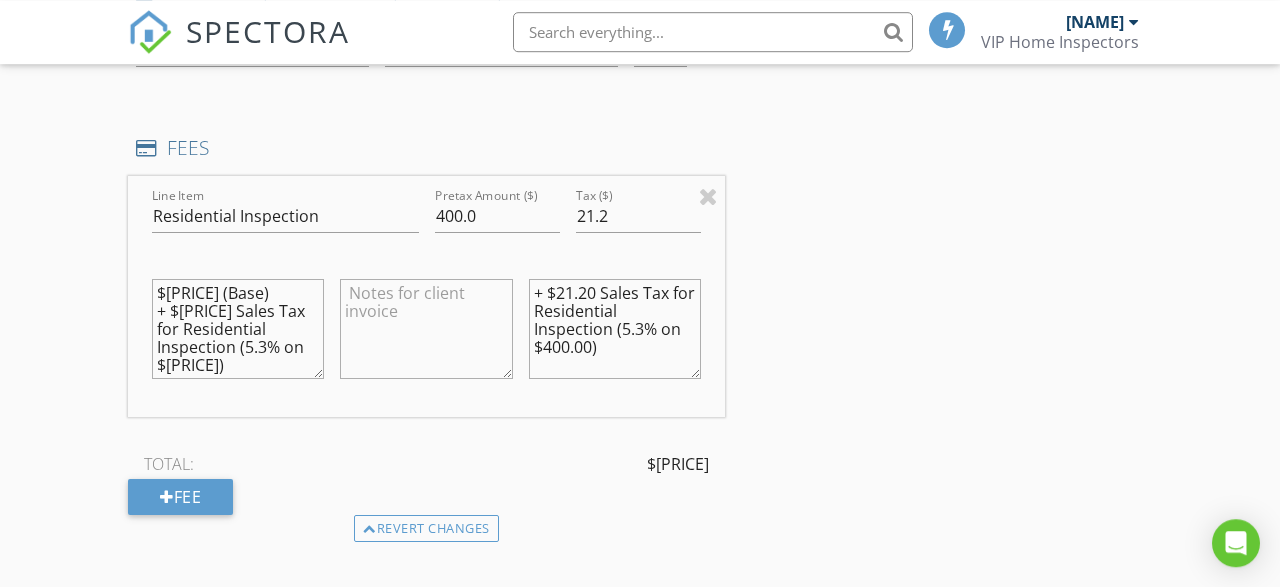 scroll, scrollTop: 1728, scrollLeft: 0, axis: vertical 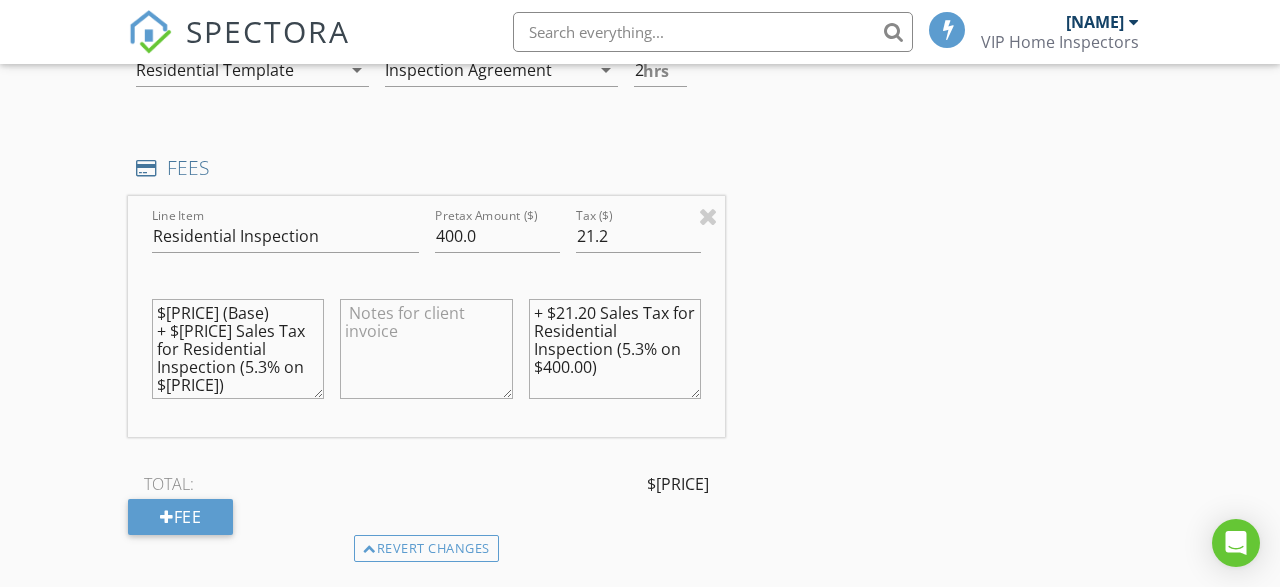 drag, startPoint x: 241, startPoint y: 380, endPoint x: 129, endPoint y: 310, distance: 132.07573 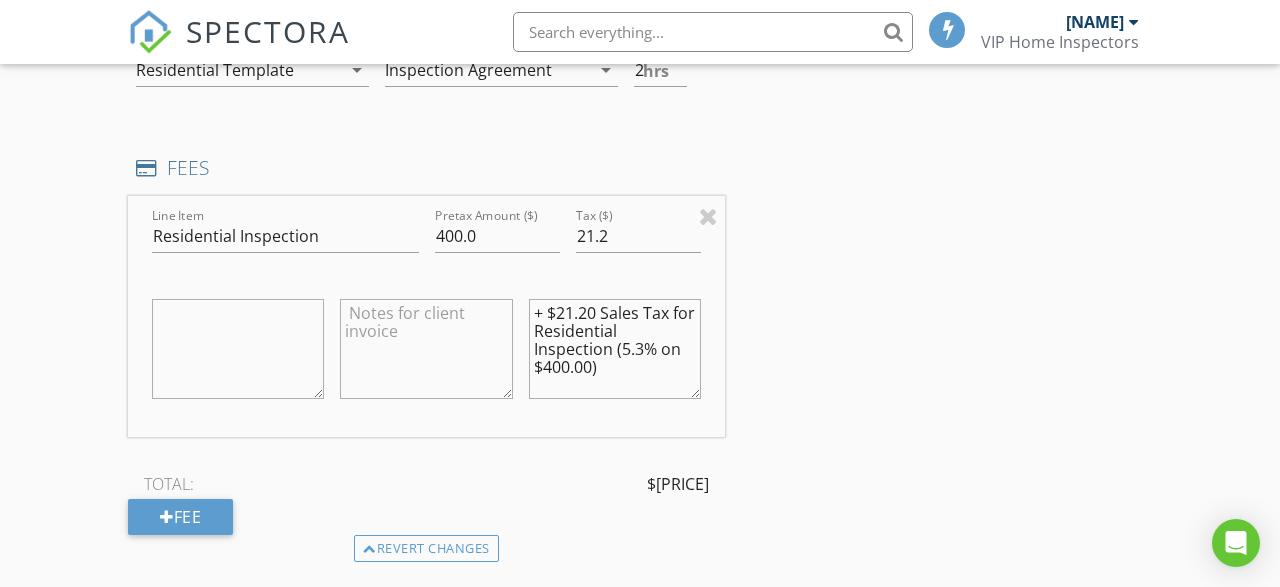 type 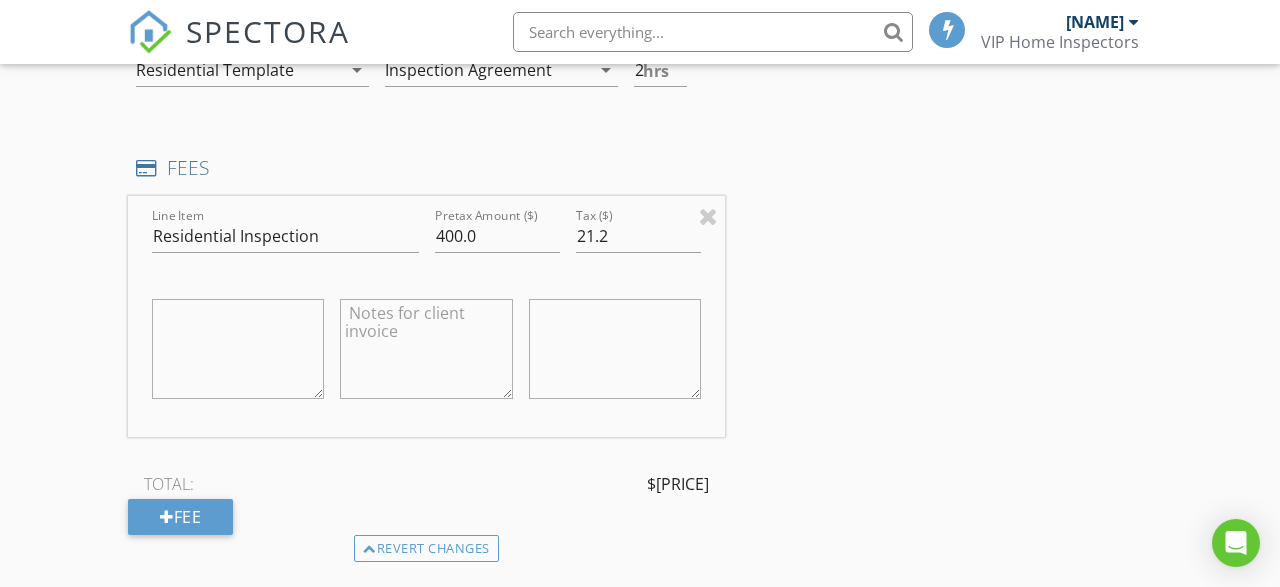type 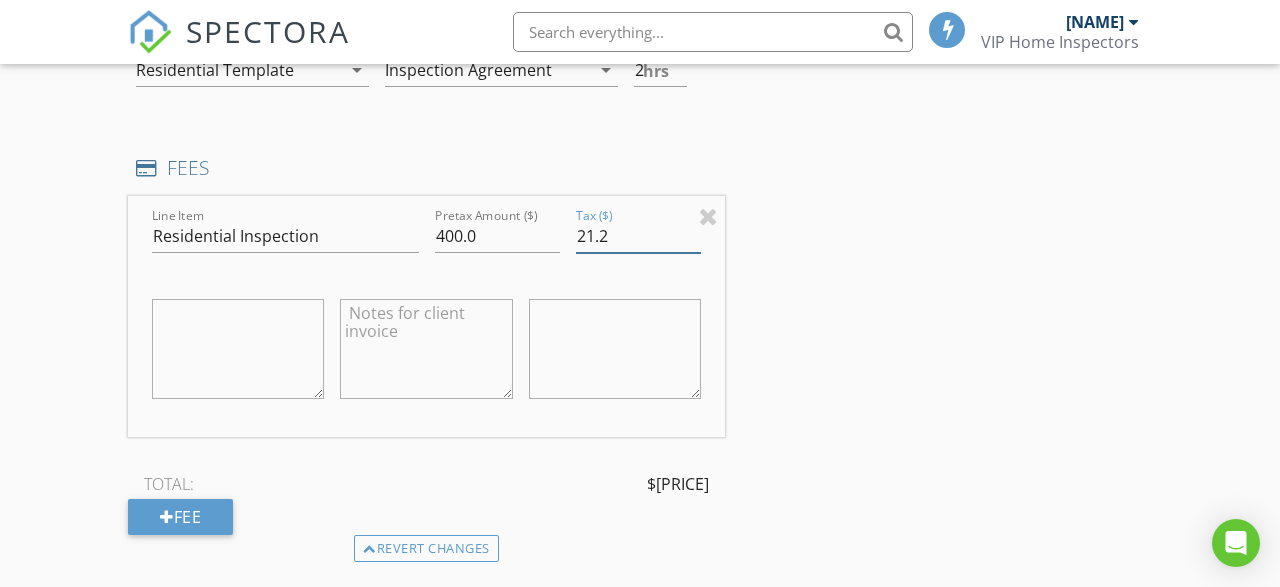 drag, startPoint x: 619, startPoint y: 239, endPoint x: 566, endPoint y: 239, distance: 53 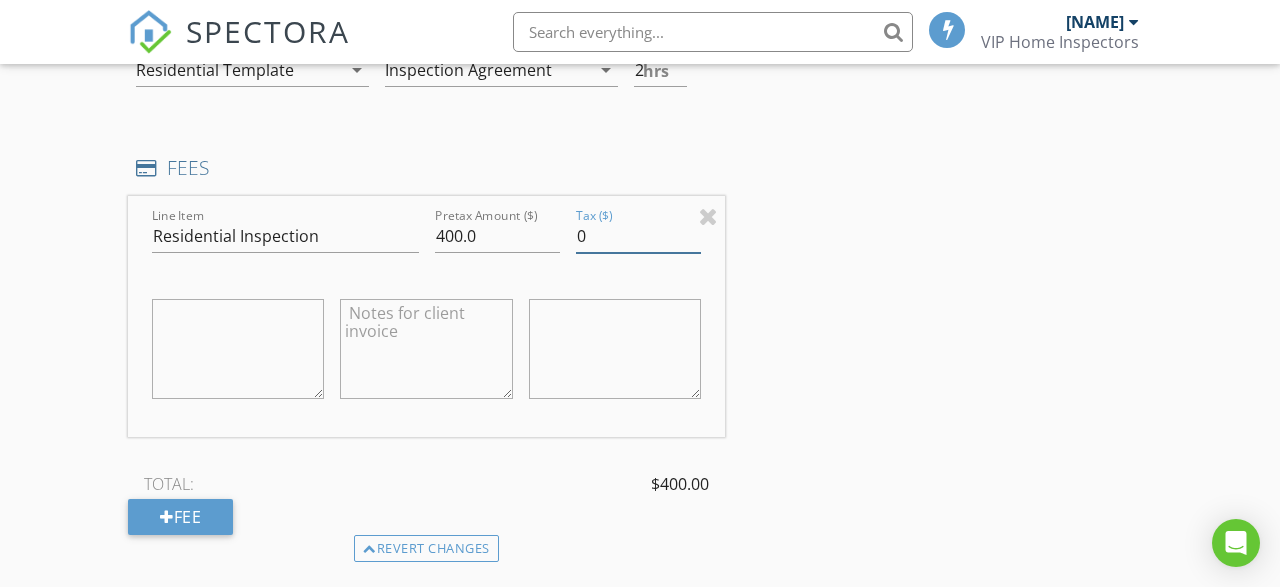 type on "0" 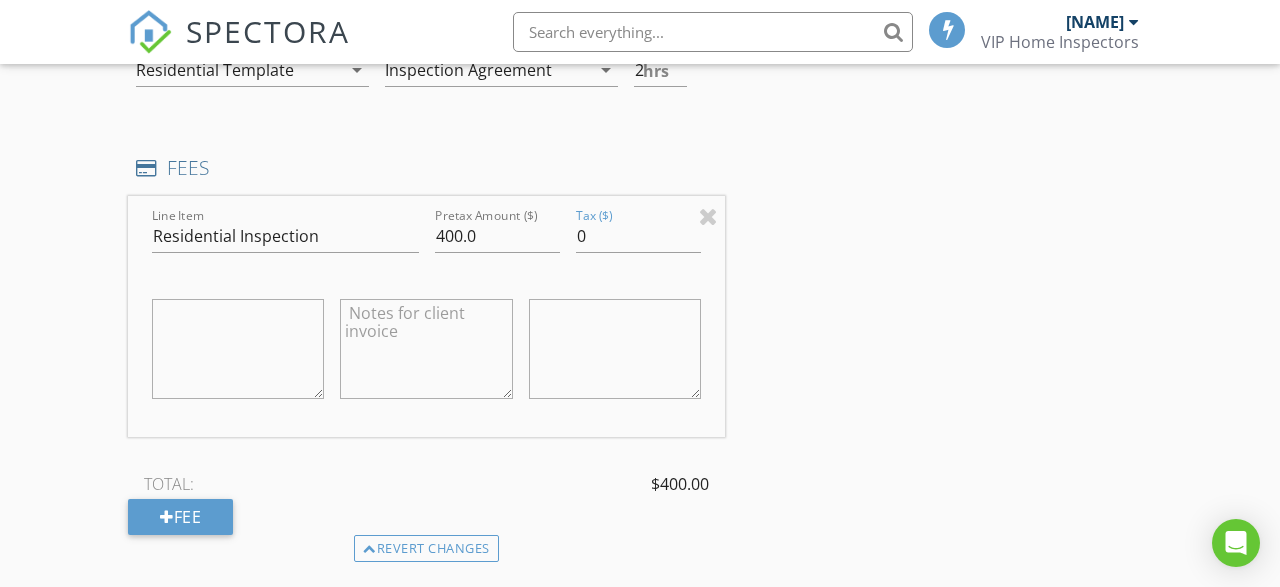 click on "INSPECTOR(S)
check_box   Curtis Gray   PRIMARY   Curtis Gray arrow_drop_down   check_box_outline_blank Curtis Gray specifically requested
Date/Time
08/03/2025 11:30 AM
Location
Address Search       Address 201 Hilltop Dr   Unit   City Independence   State VA   Zip 24348   County Grayson     Square Feet 1250   Year Built 1950   Foundation Basement arrow_drop_down     Curtis Gray     28.3 miles     (39 minutes)
client
check_box Enable Client CC email for this inspection   Client Search     check_box_outline_blank Client is a Company/Organization     First Name Lauren   Last Name Spina   Email laurennspinaa@gmail   CC Email   Phone 239-822-8085           Notes   Private Notes
ADD ADDITIONAL client
SERVICES
check_box_outline_blank   Sewer Scope   Sewer Scope check_box" at bounding box center (640, 273) 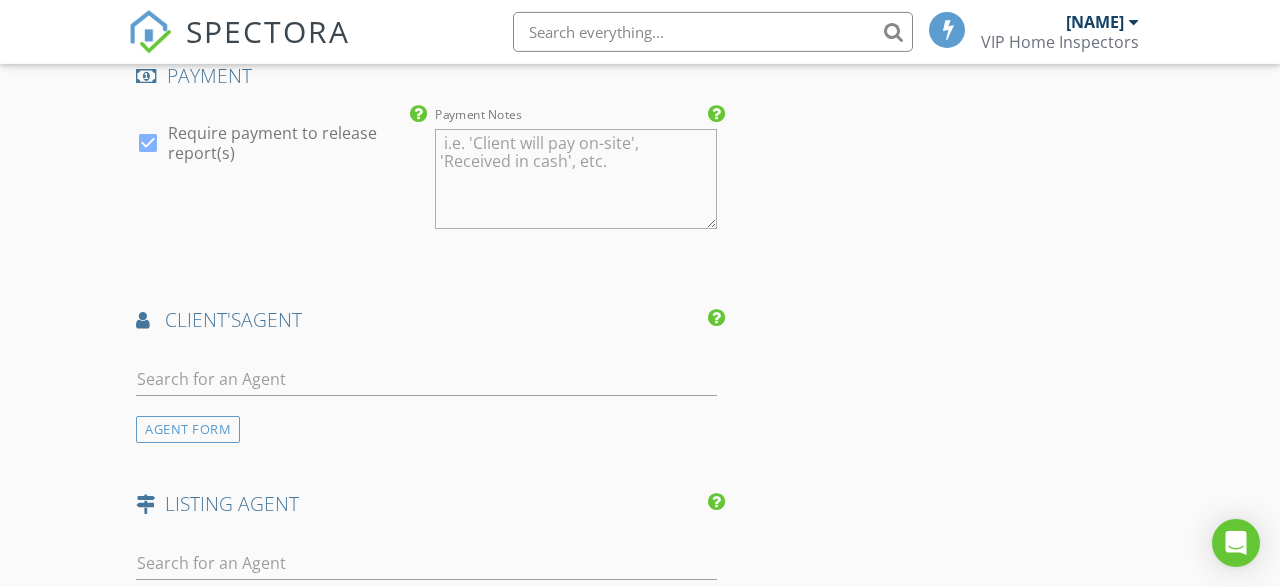 scroll, scrollTop: 2456, scrollLeft: 0, axis: vertical 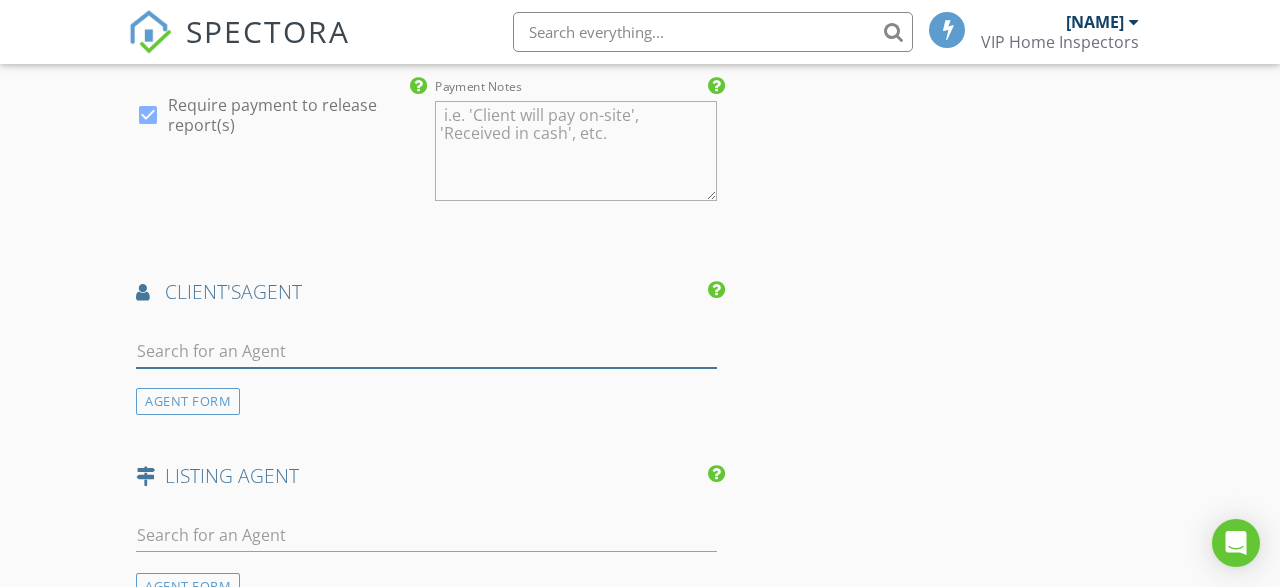 click at bounding box center (426, 351) 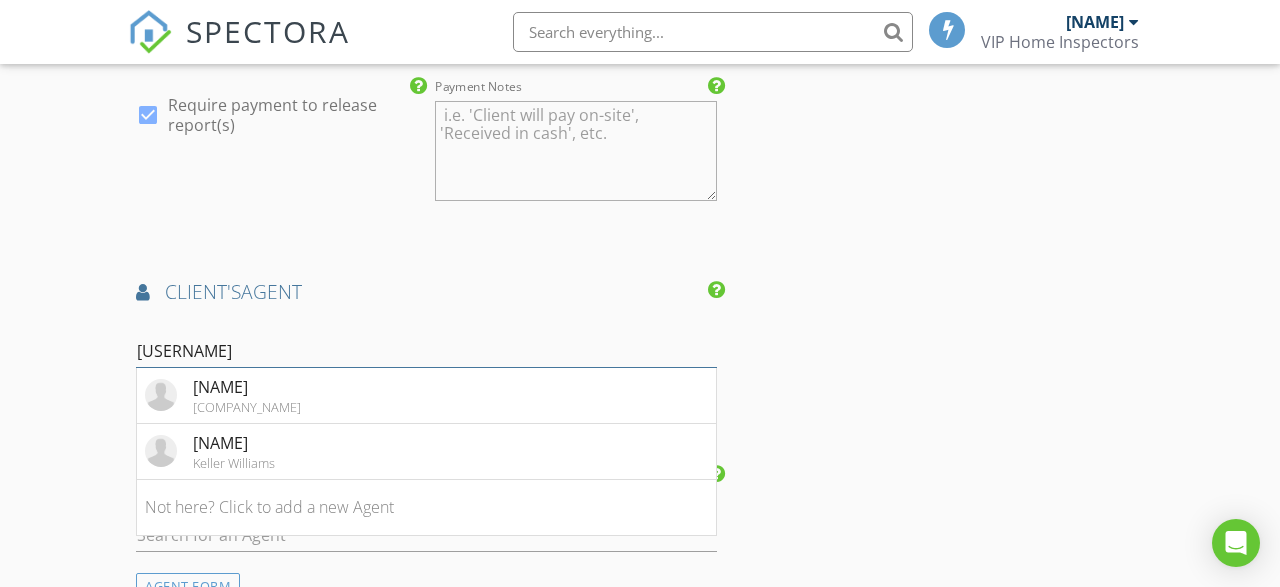 scroll, scrollTop: 2560, scrollLeft: 0, axis: vertical 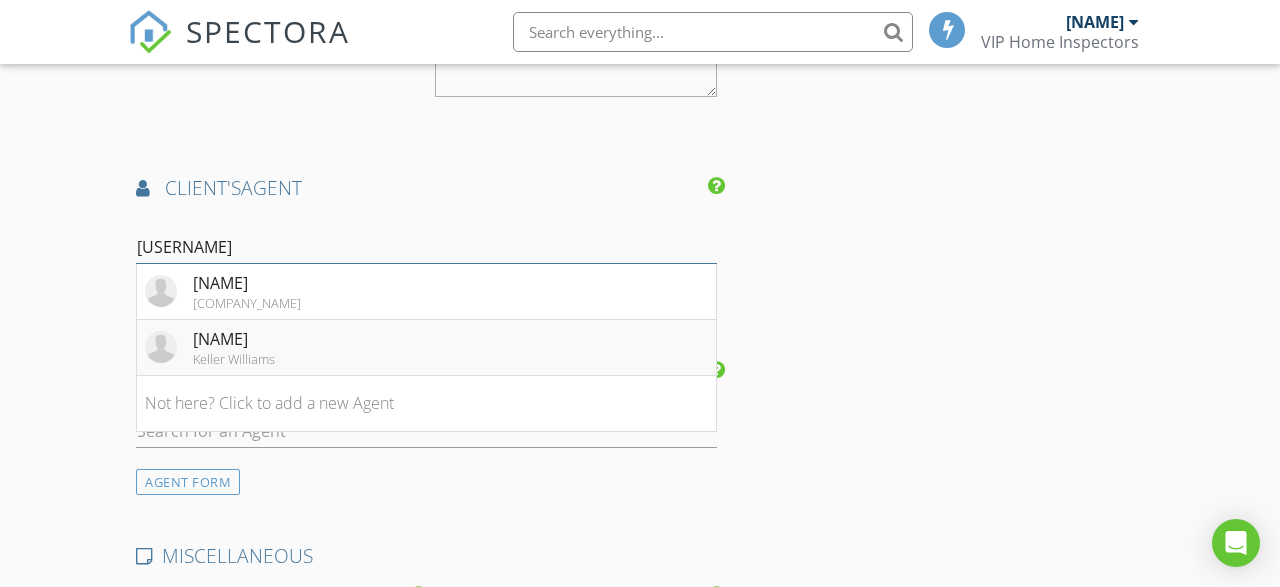 type on "juli" 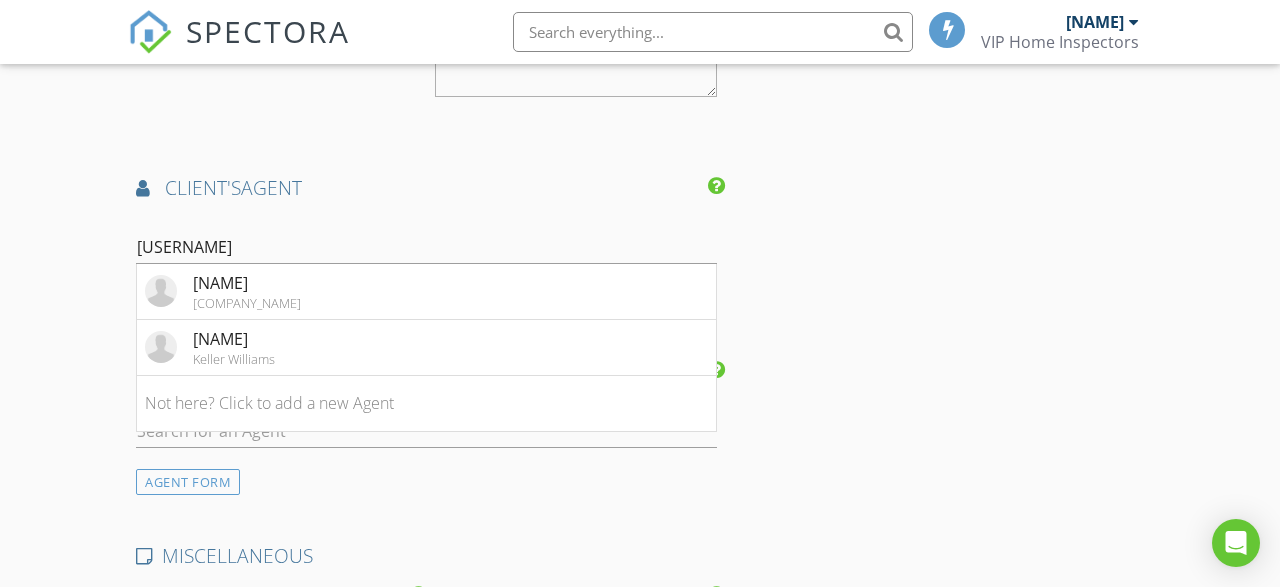 click on "Julie Trent" at bounding box center (234, 339) 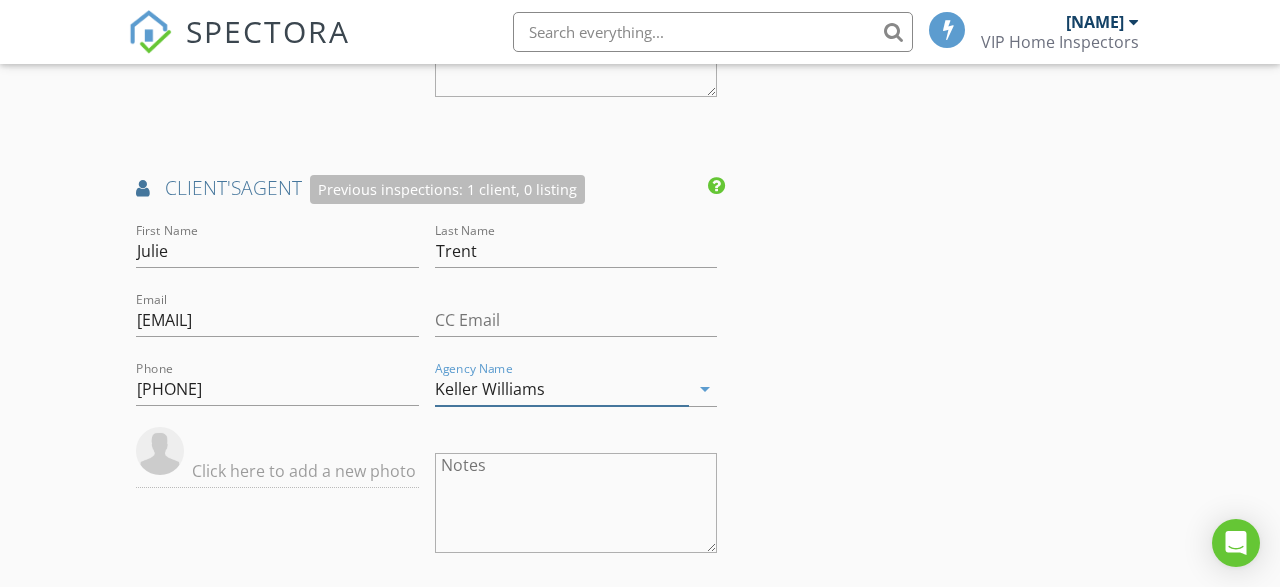 click on "Keller Williams" at bounding box center (562, 389) 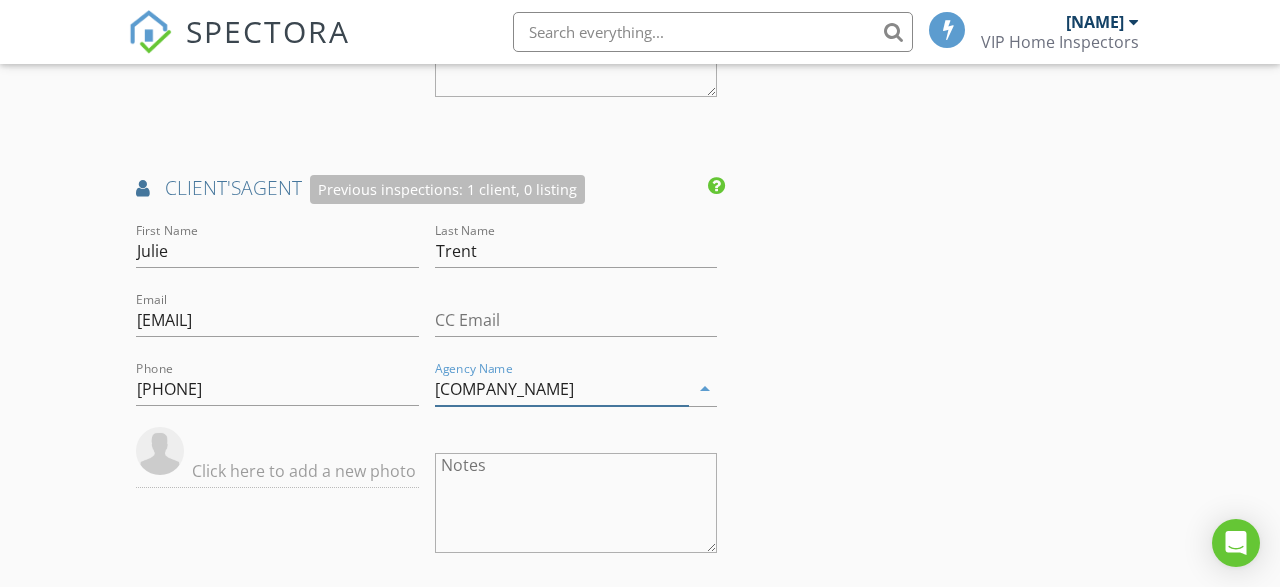 type on "Elevate Reality" 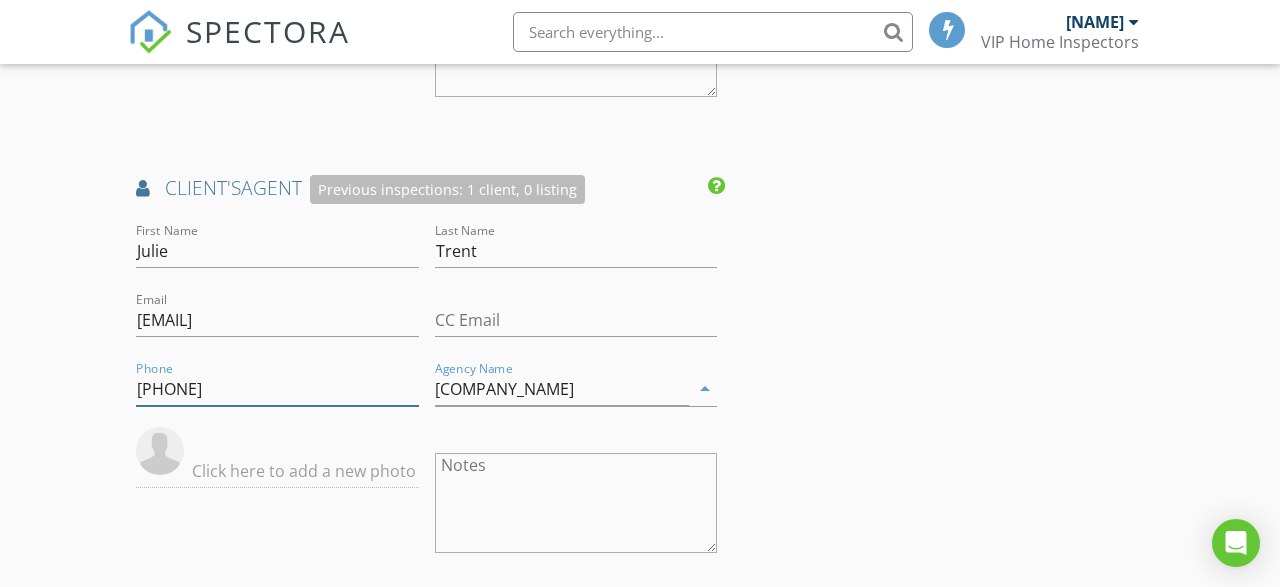 drag, startPoint x: 271, startPoint y: 381, endPoint x: 121, endPoint y: 384, distance: 150.03 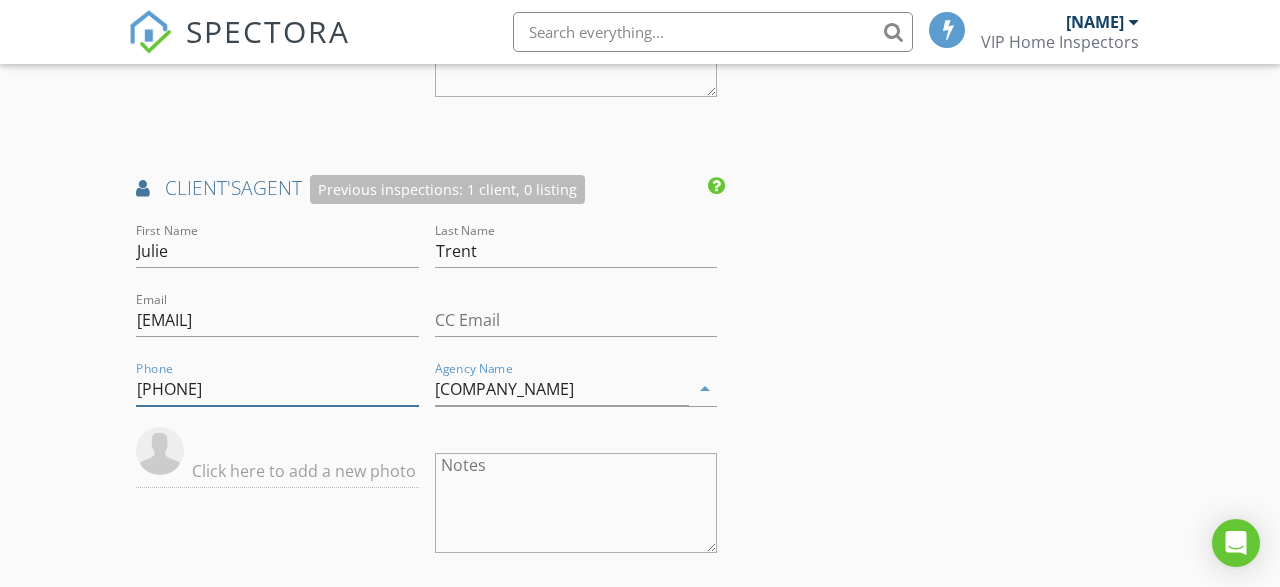 click on "704-516-9116" at bounding box center [277, 389] 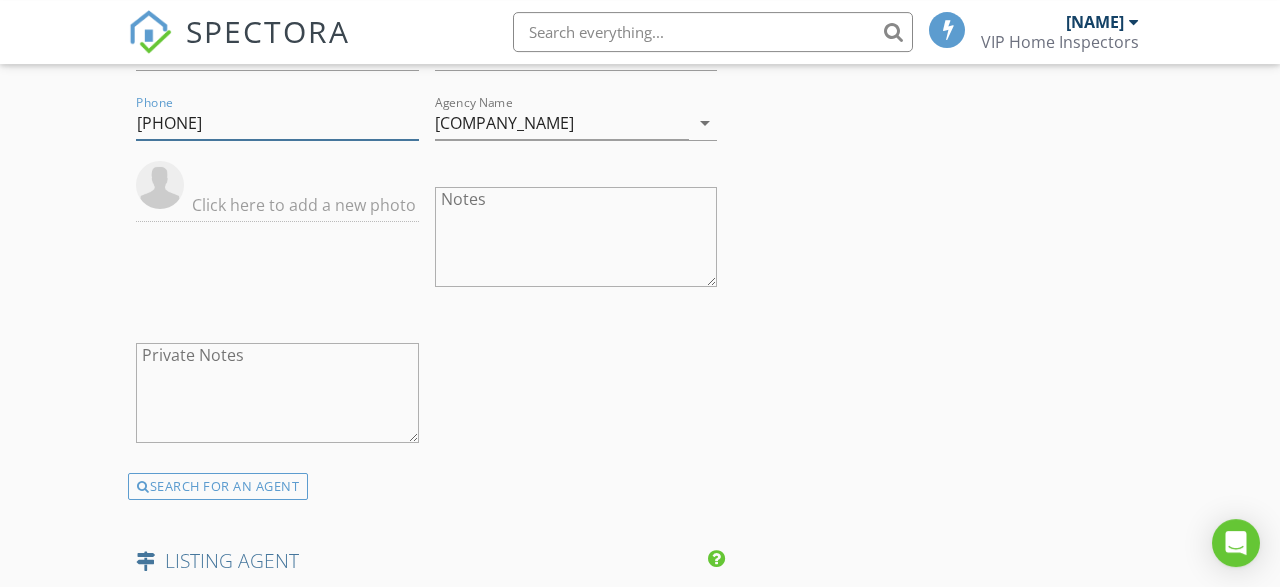 scroll, scrollTop: 2768, scrollLeft: 0, axis: vertical 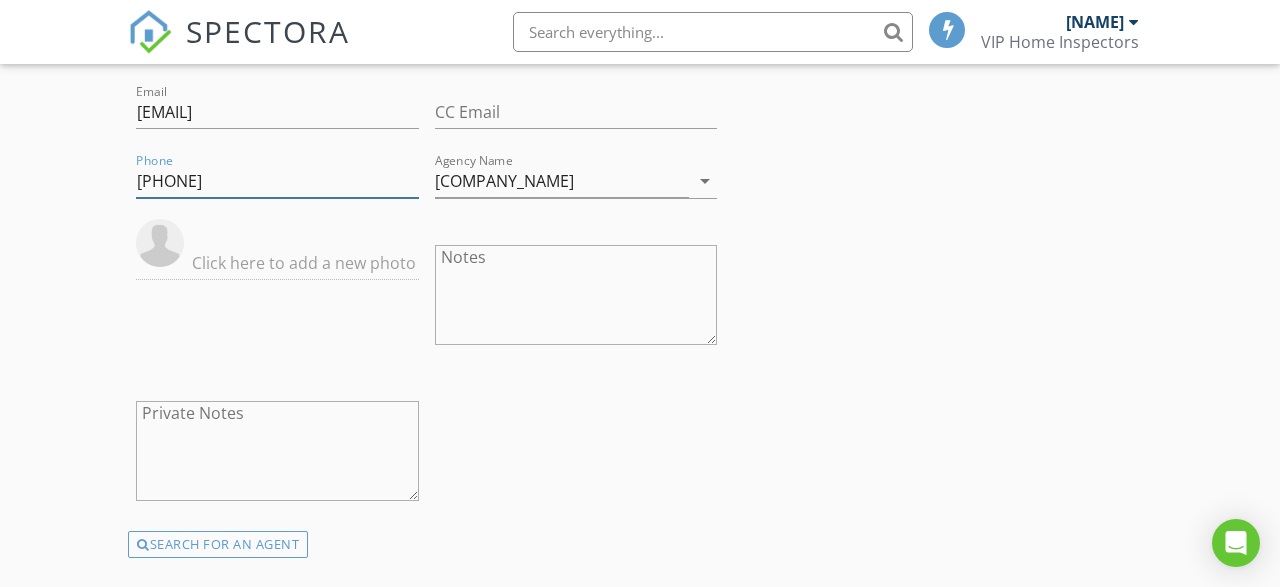 type on "276-759-1183" 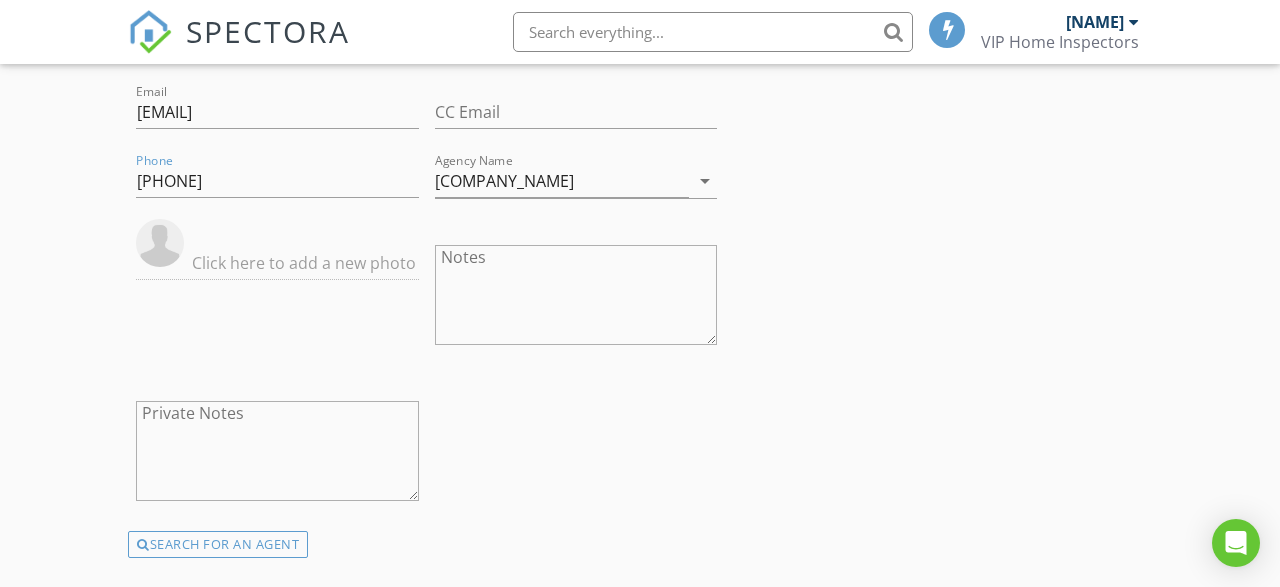 click at bounding box center (160, 243) 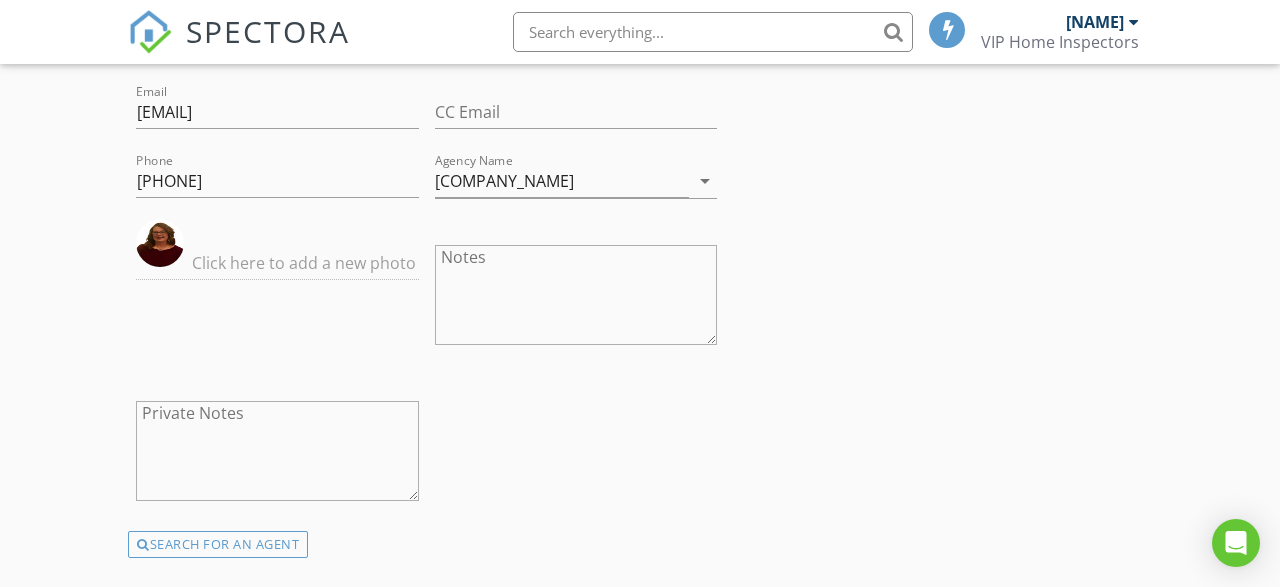 click at bounding box center [160, 243] 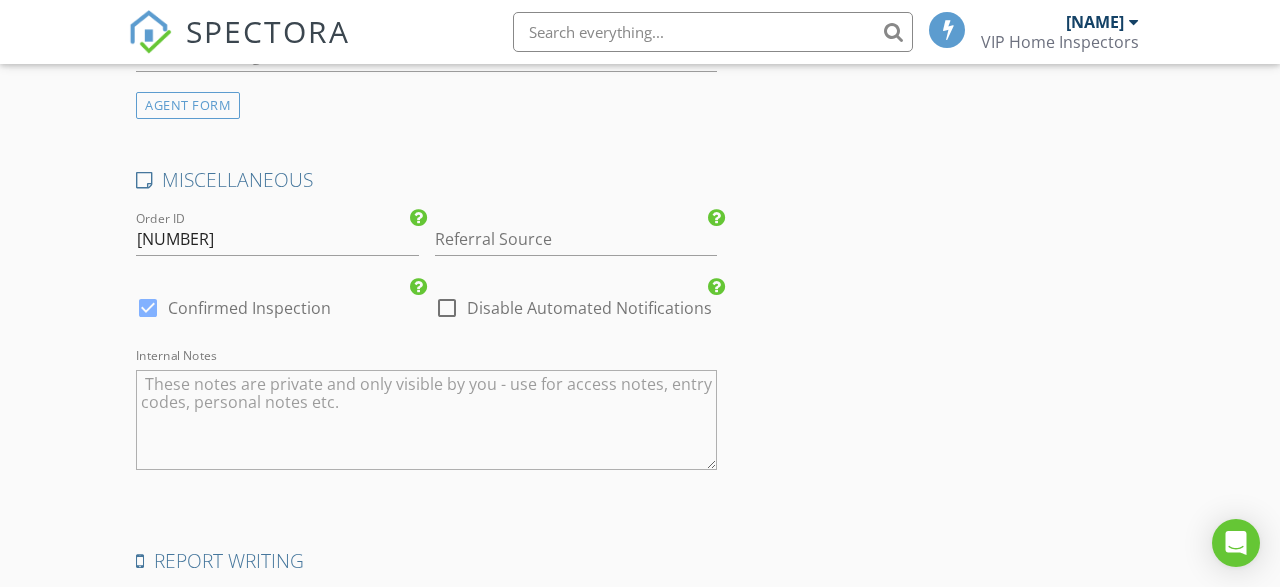 scroll, scrollTop: 3496, scrollLeft: 0, axis: vertical 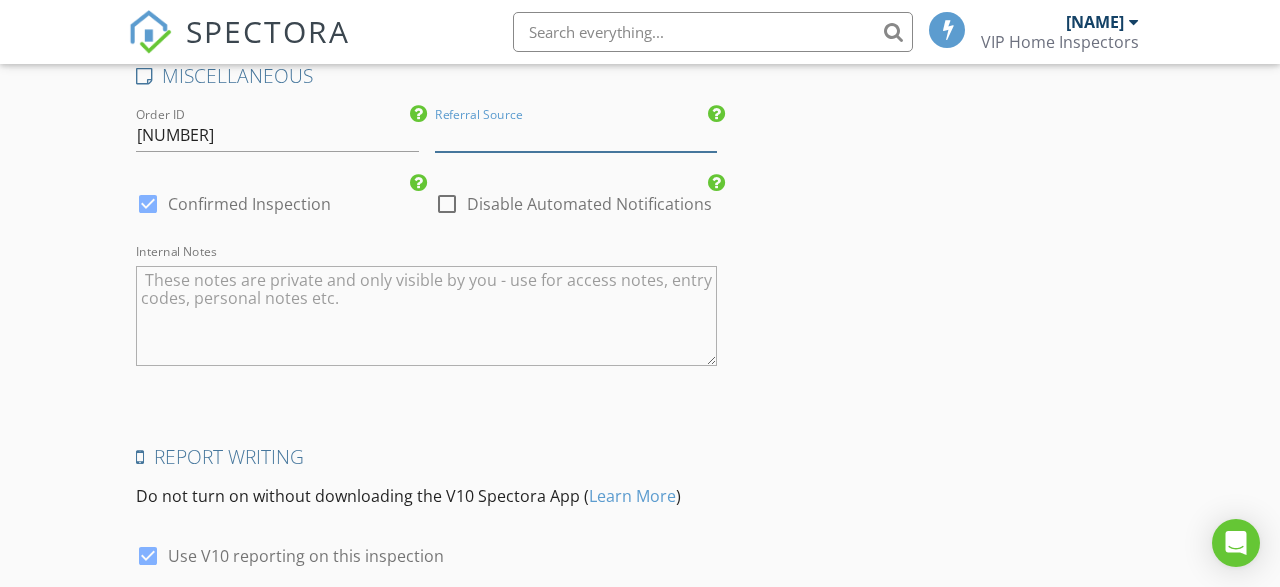 click at bounding box center (576, 135) 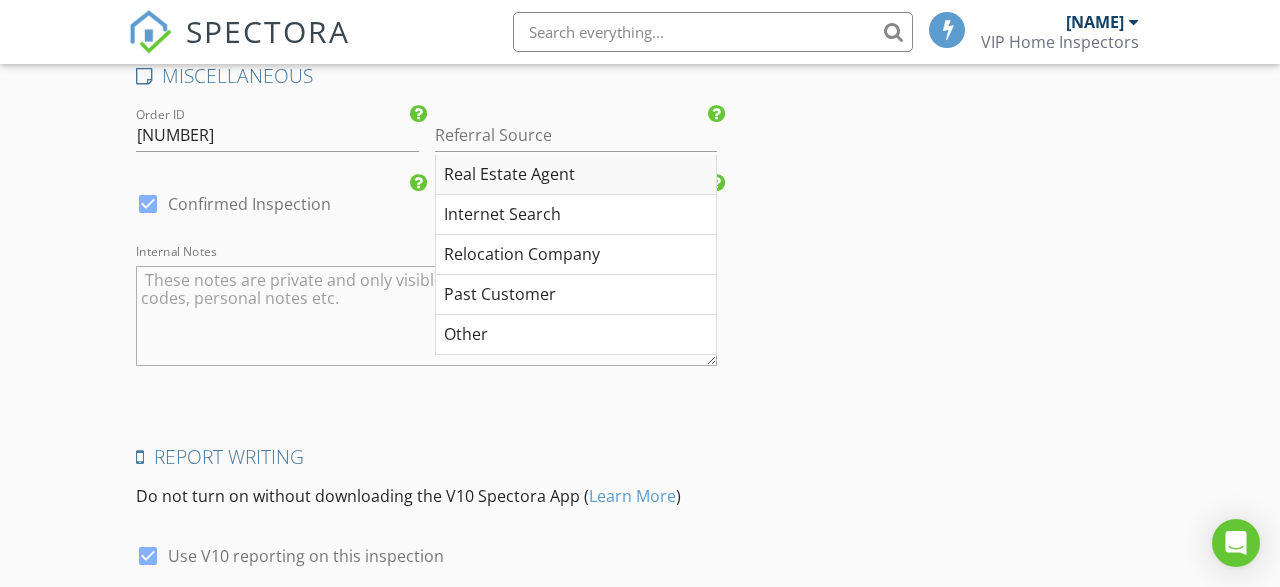 click on "Real Estate Agent" at bounding box center (576, 175) 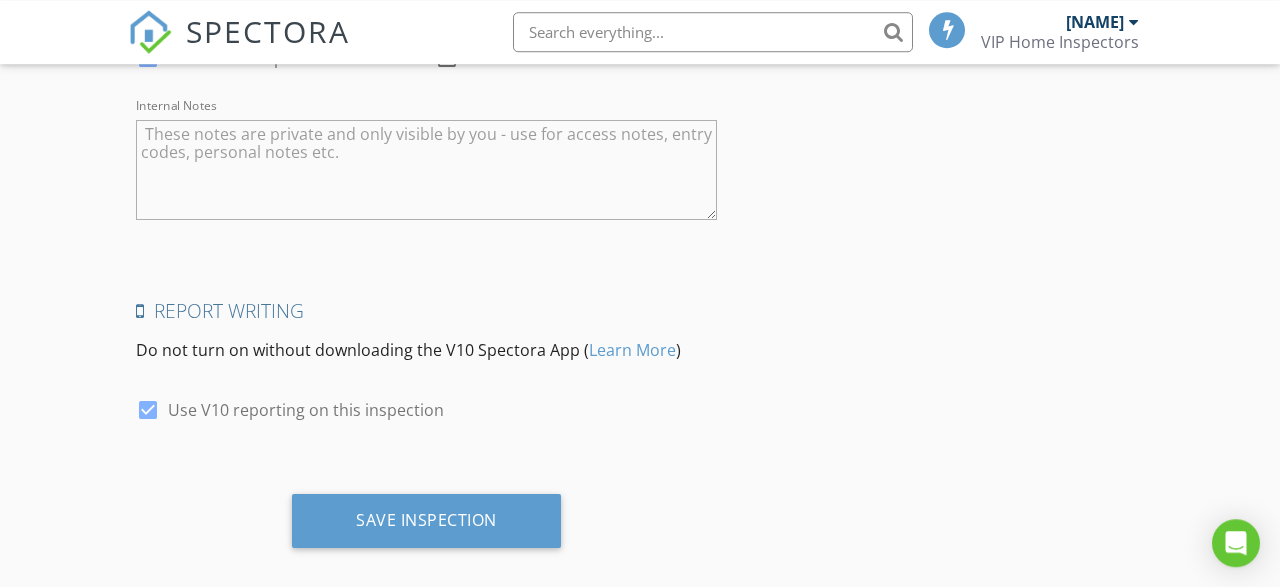 scroll, scrollTop: 3659, scrollLeft: 0, axis: vertical 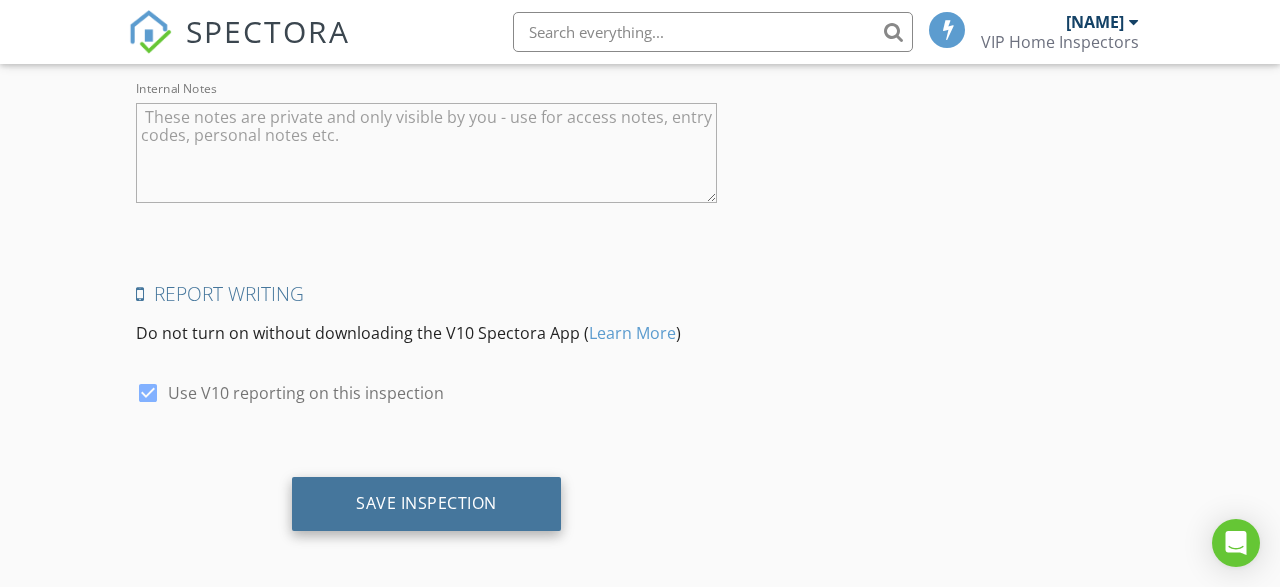 click on "Save Inspection" at bounding box center (426, 503) 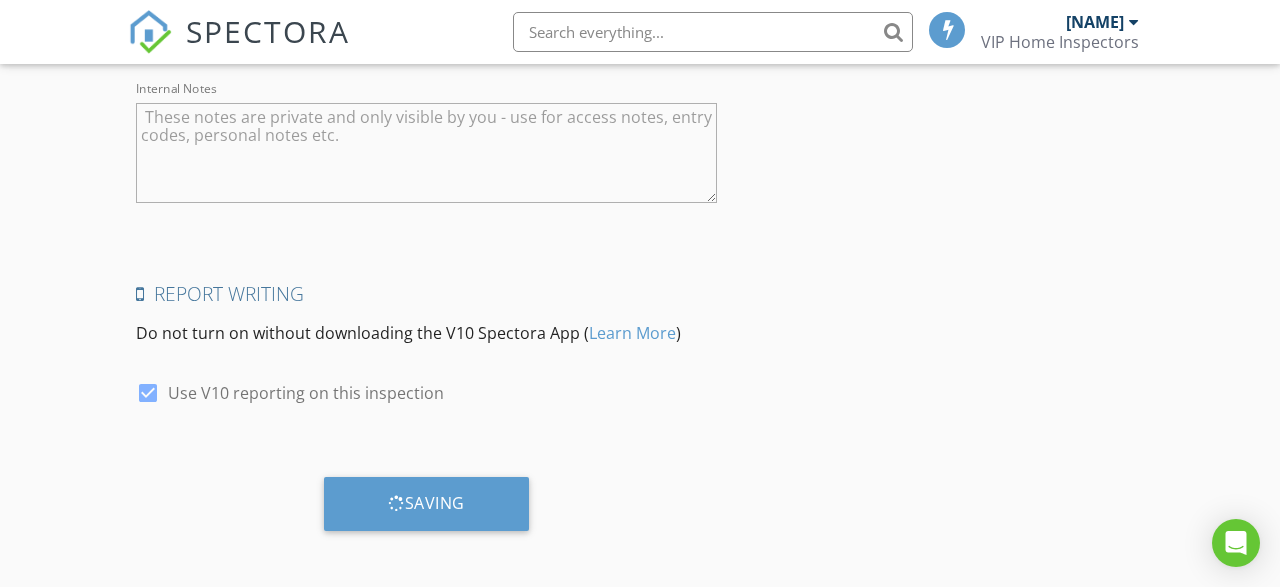 click on "Learn More" at bounding box center [632, 333] 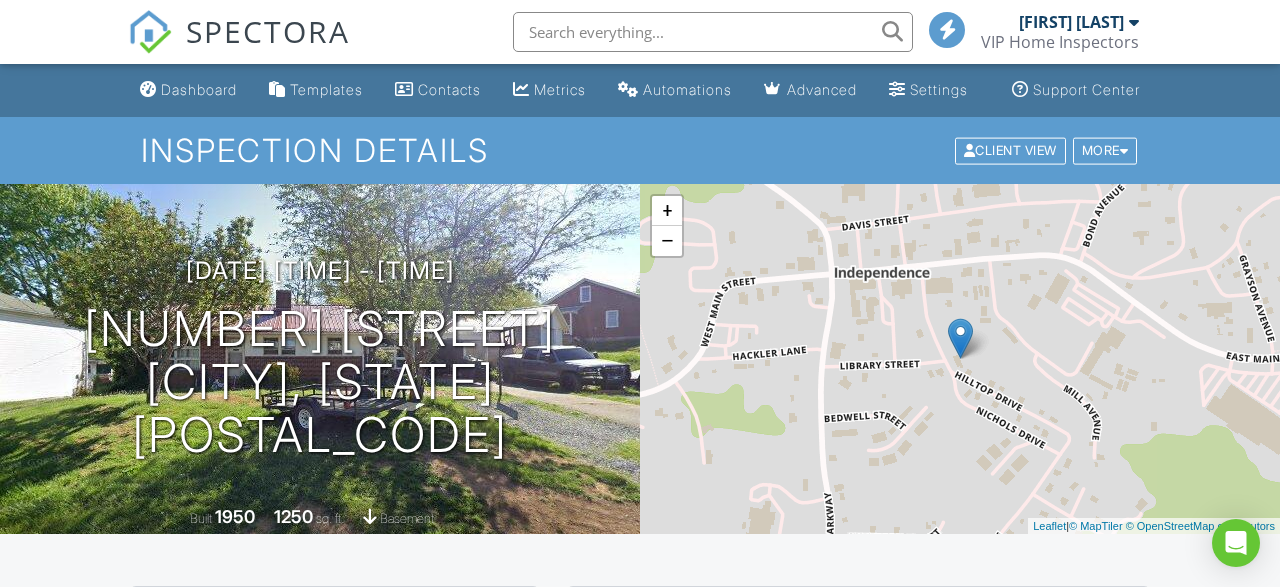 scroll, scrollTop: 0, scrollLeft: 0, axis: both 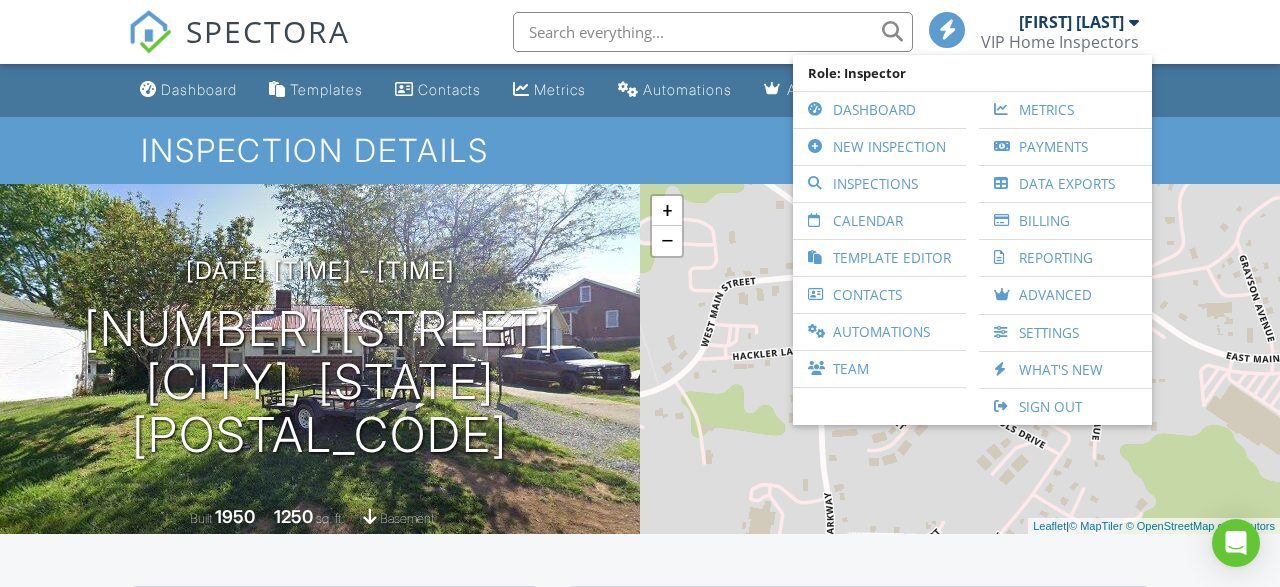 click on "Settings" at bounding box center (1065, 333) 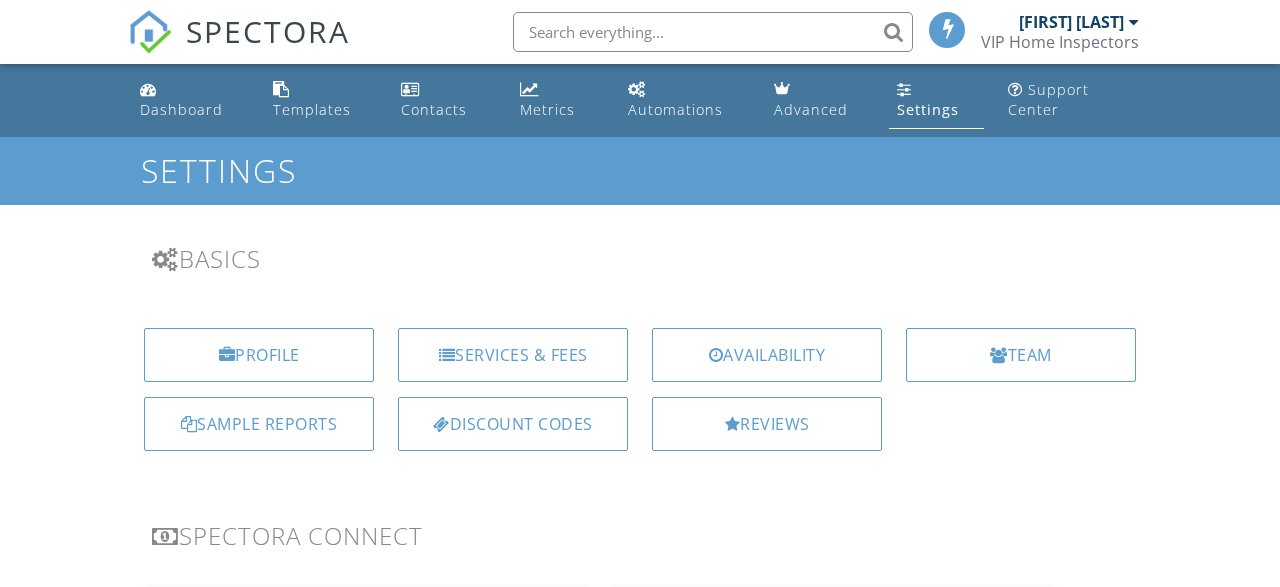 scroll, scrollTop: 0, scrollLeft: 0, axis: both 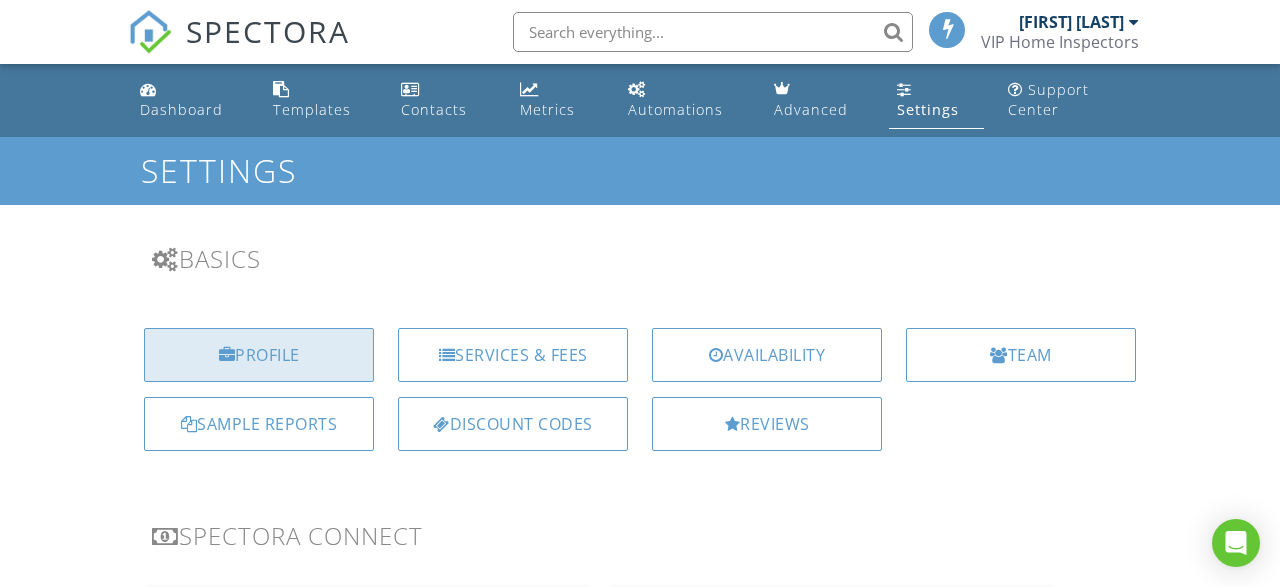 click on "Profile" at bounding box center (259, 355) 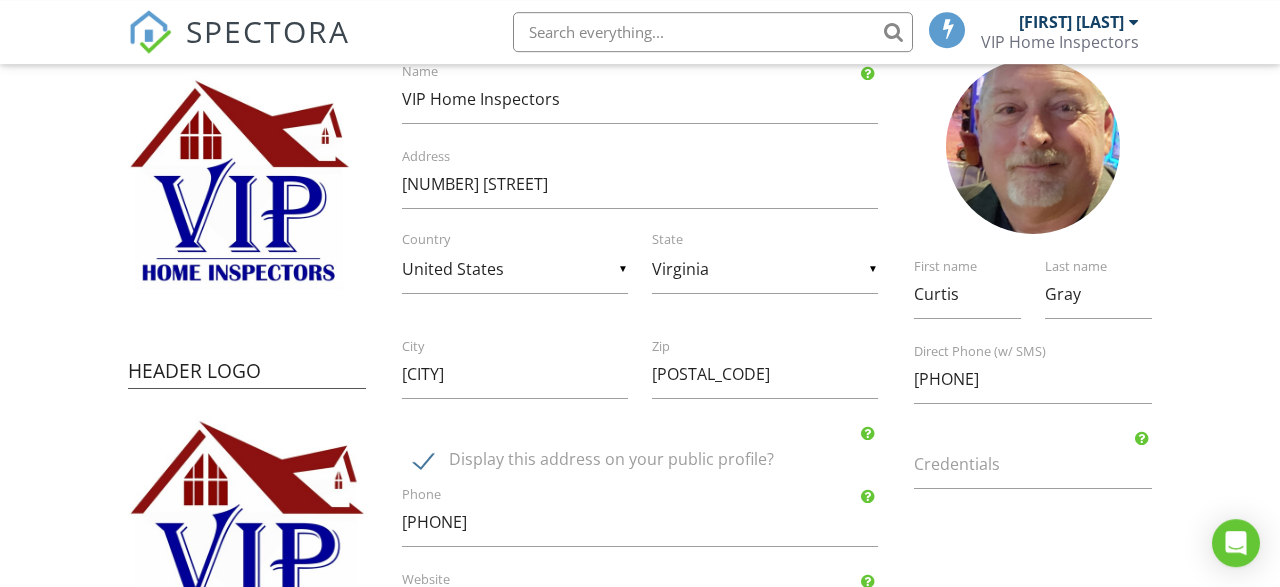 scroll, scrollTop: 0, scrollLeft: 0, axis: both 